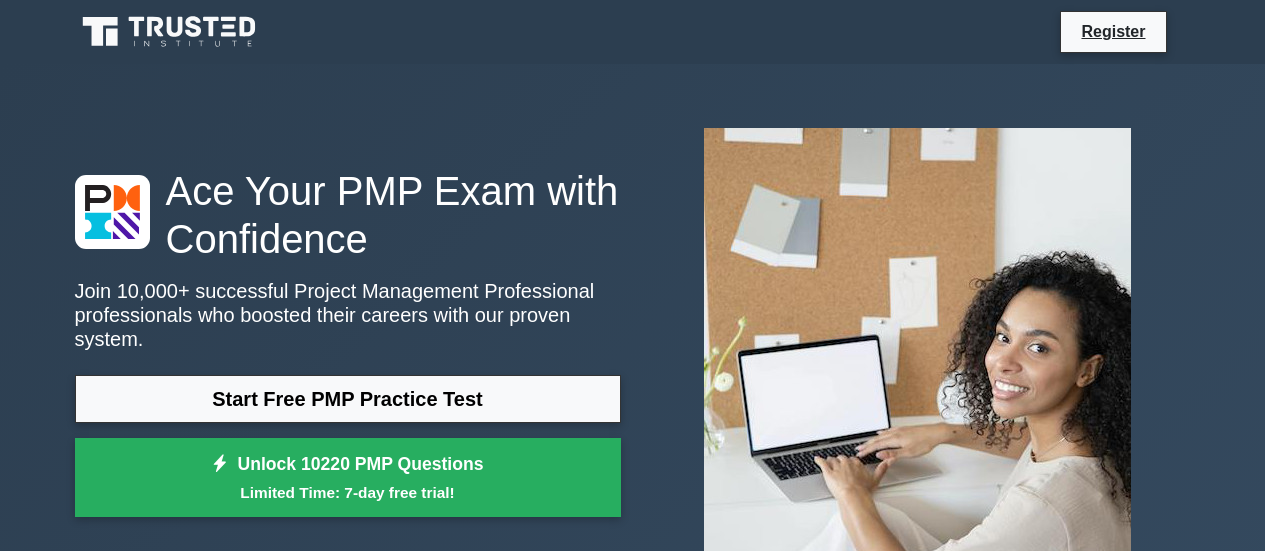 scroll, scrollTop: 0, scrollLeft: 0, axis: both 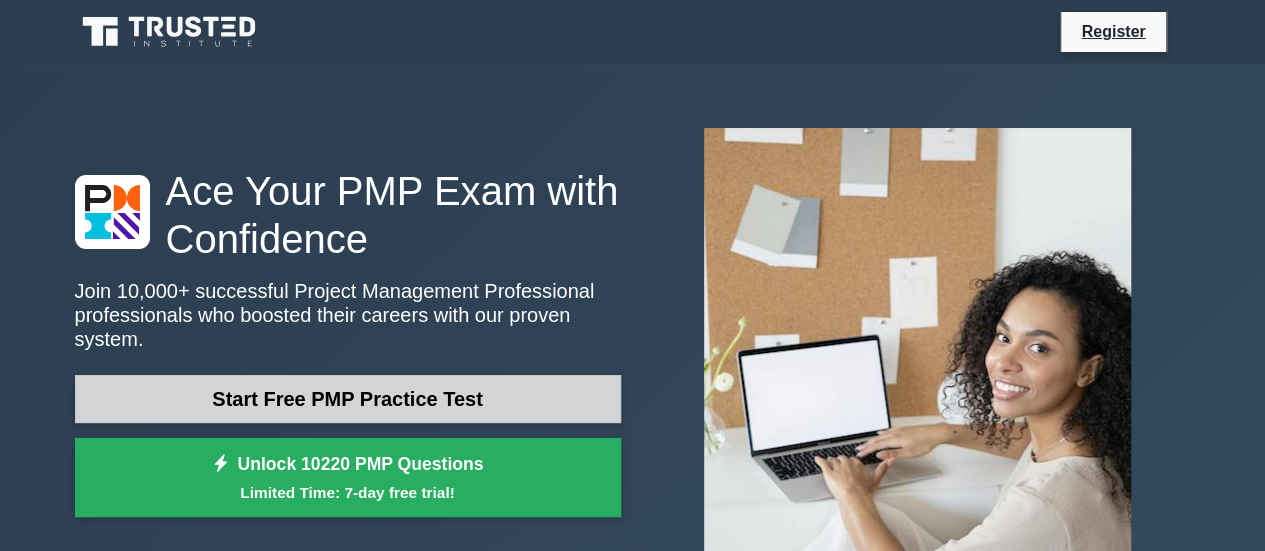 click on "Start Free PMP Practice Test" at bounding box center (348, 399) 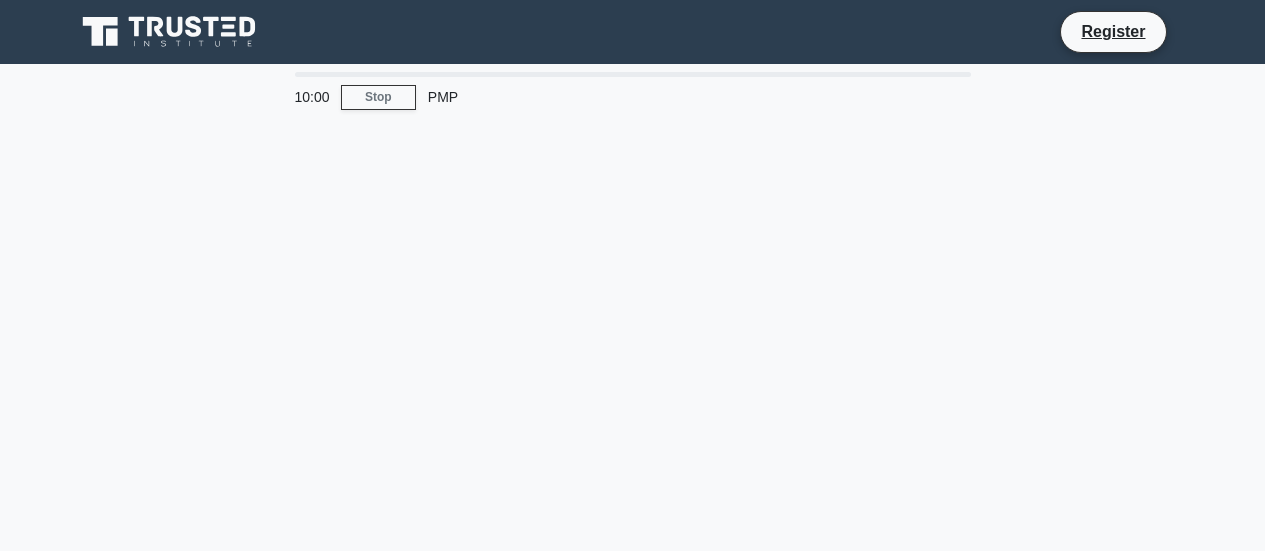 scroll, scrollTop: 0, scrollLeft: 0, axis: both 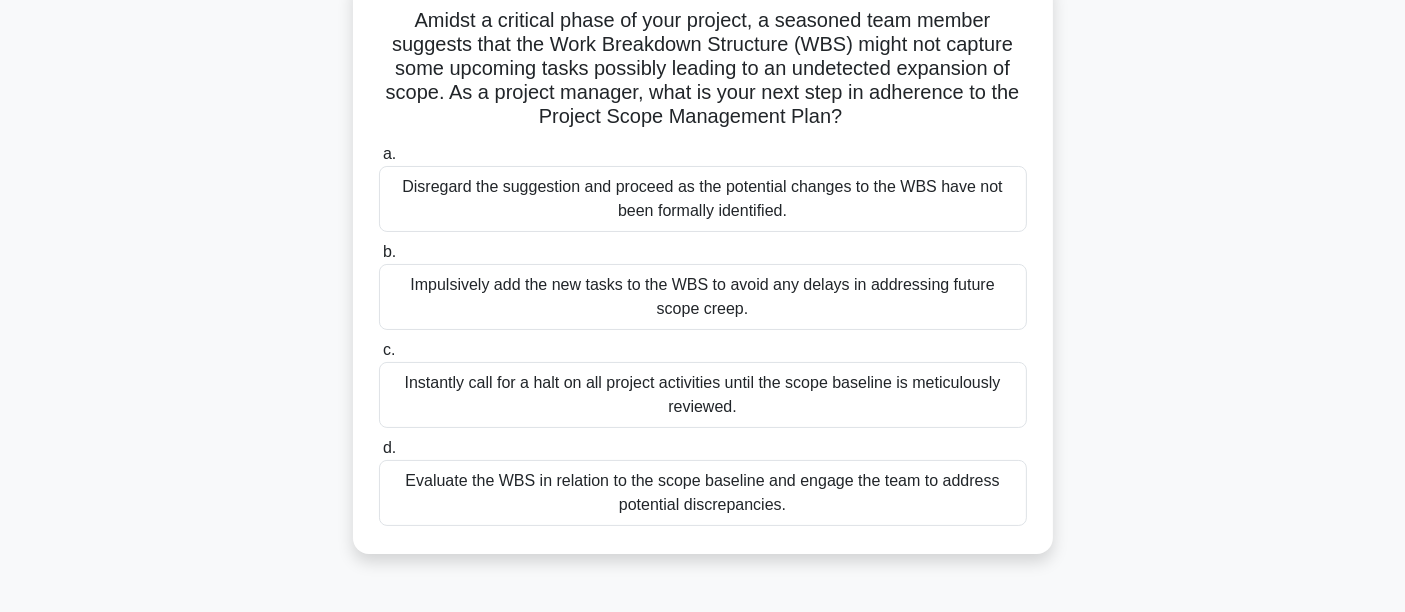 click on "Evaluate the WBS in relation to the scope baseline and engage the team to address potential discrepancies." at bounding box center [703, 493] 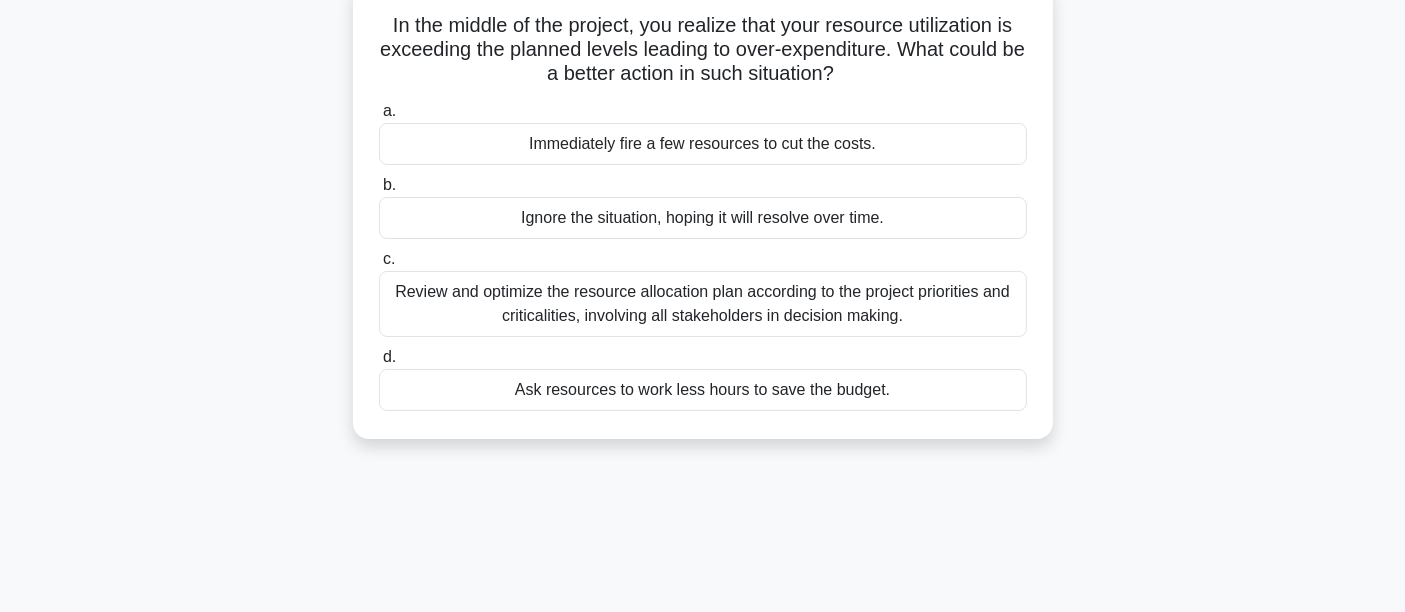 scroll, scrollTop: 0, scrollLeft: 0, axis: both 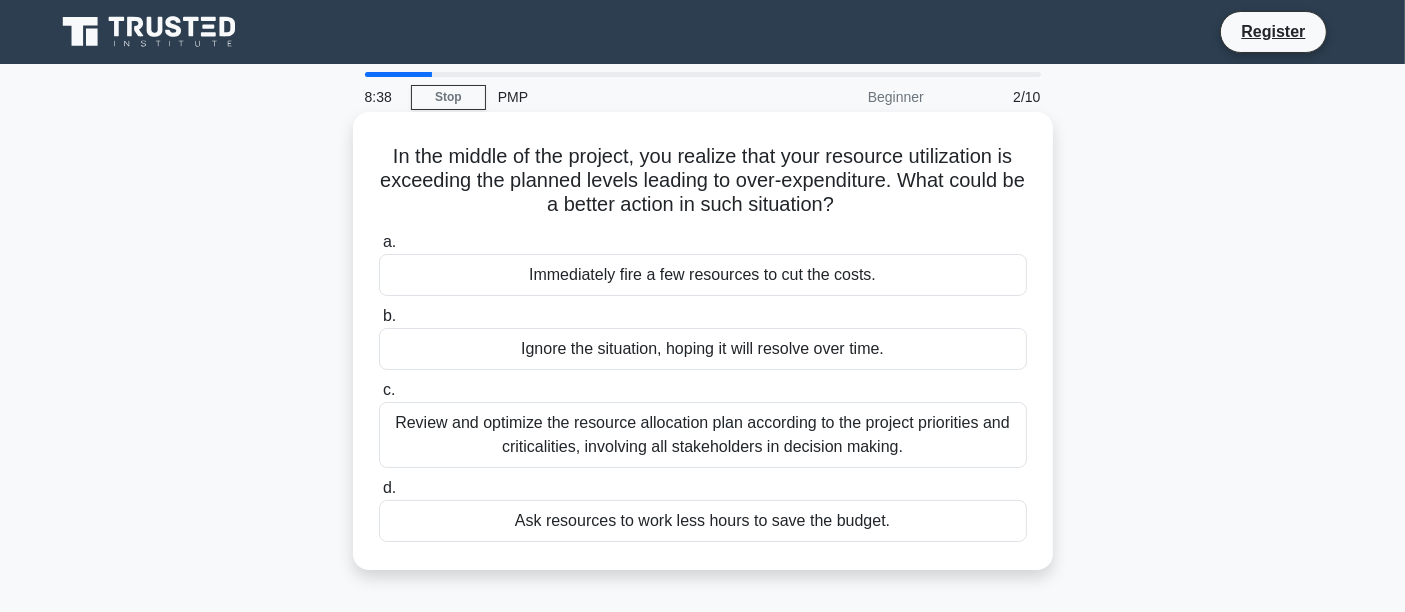 click on "Review and optimize the resource allocation plan according to the project priorities and criticalities, involving all stakeholders in decision making." at bounding box center [703, 435] 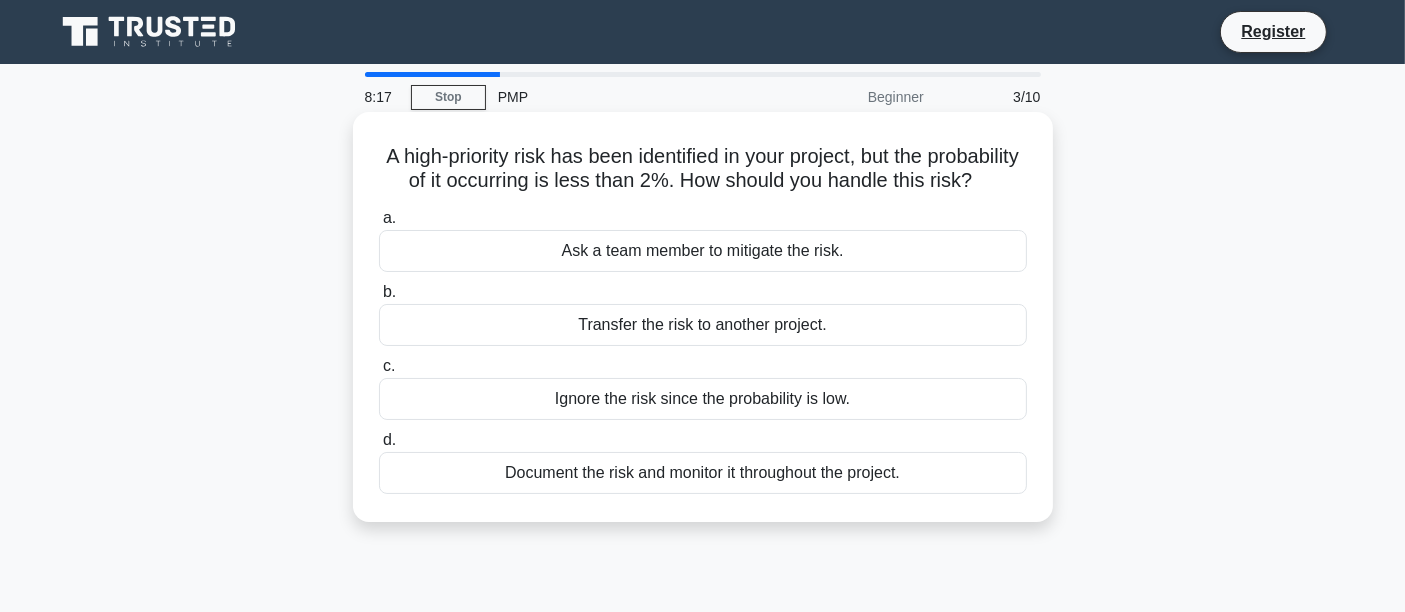 click on "Document the risk and monitor it throughout the project." at bounding box center (703, 473) 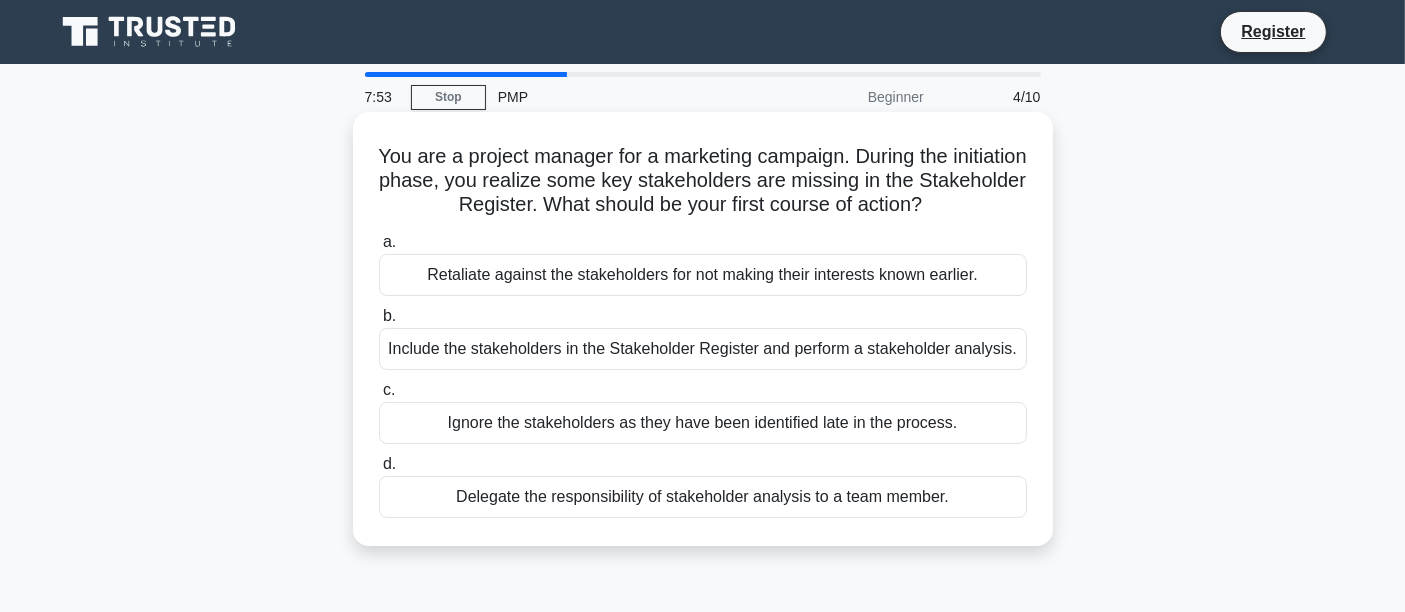 click on "Include the stakeholders in the Stakeholder Register and perform a stakeholder analysis." at bounding box center (703, 349) 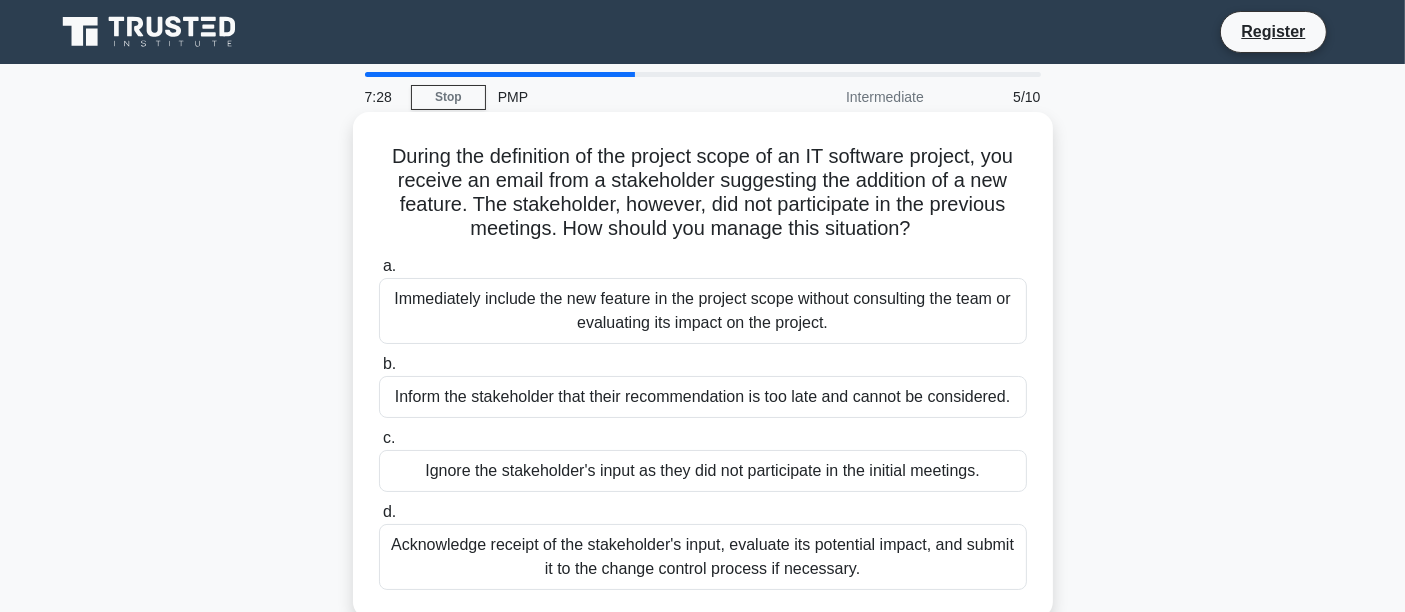 click on "Acknowledge receipt of the stakeholder's input, evaluate its potential impact, and submit it to the change control process if necessary." at bounding box center [703, 557] 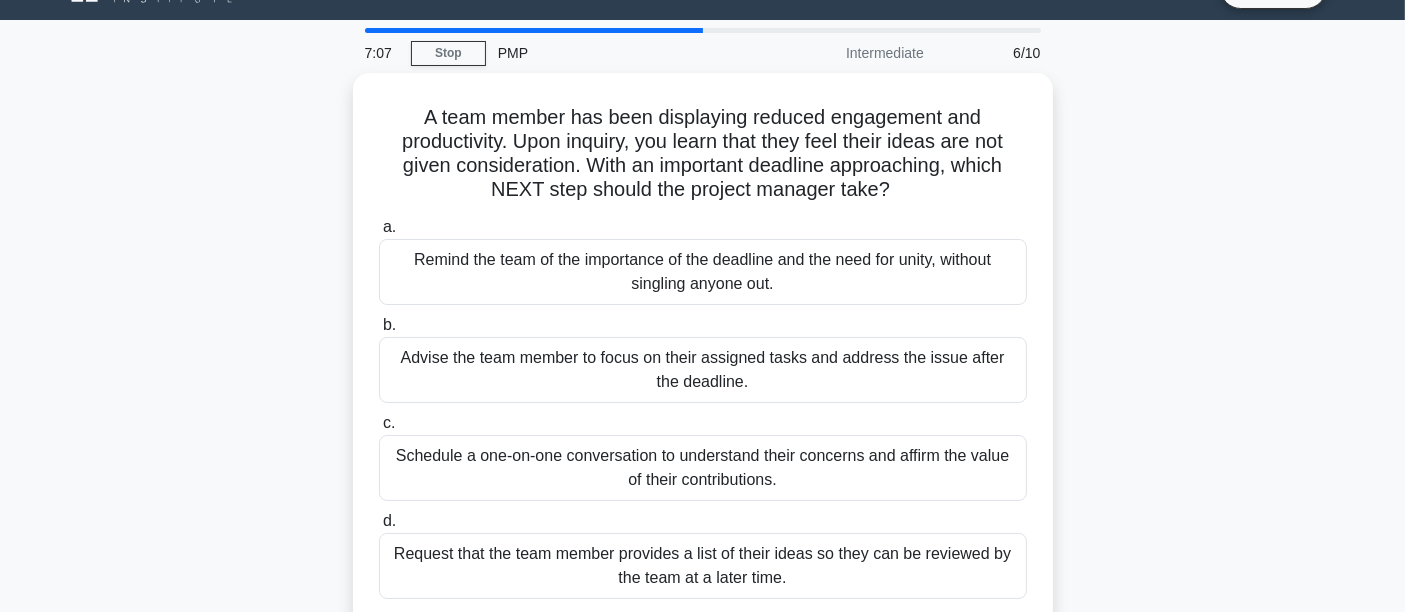 scroll, scrollTop: 88, scrollLeft: 0, axis: vertical 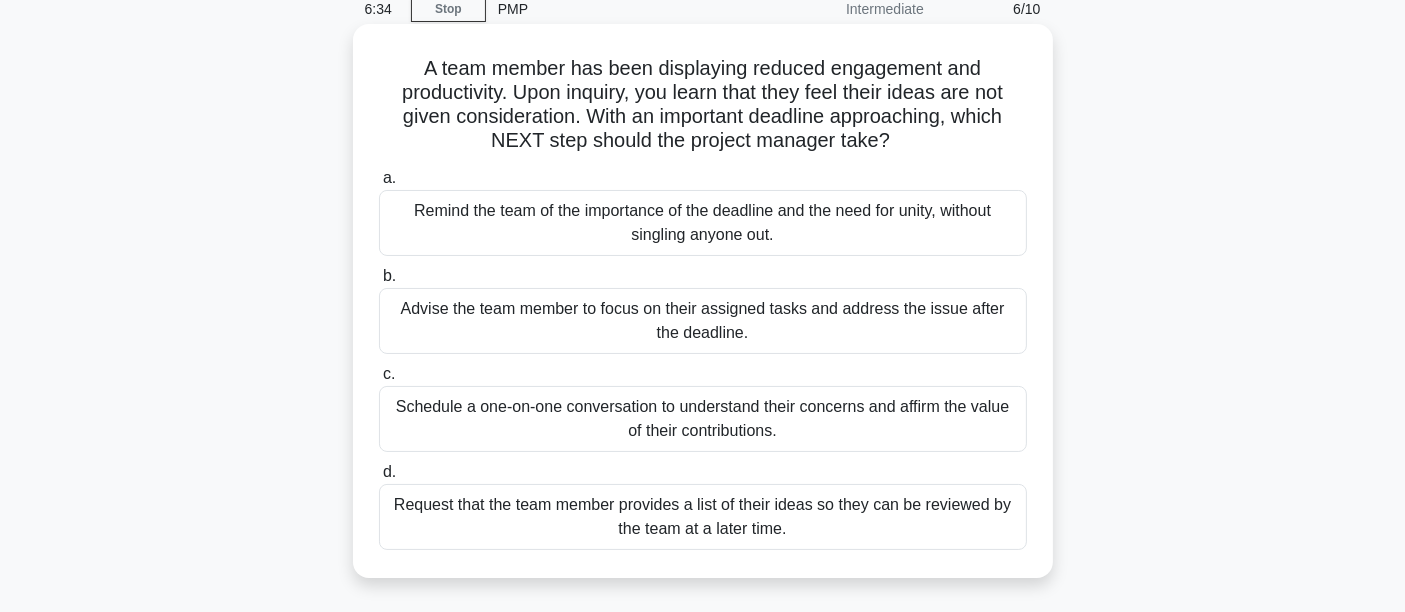 click on "Schedule a one-on-one conversation to understand their concerns and affirm the value of their contributions." at bounding box center (703, 419) 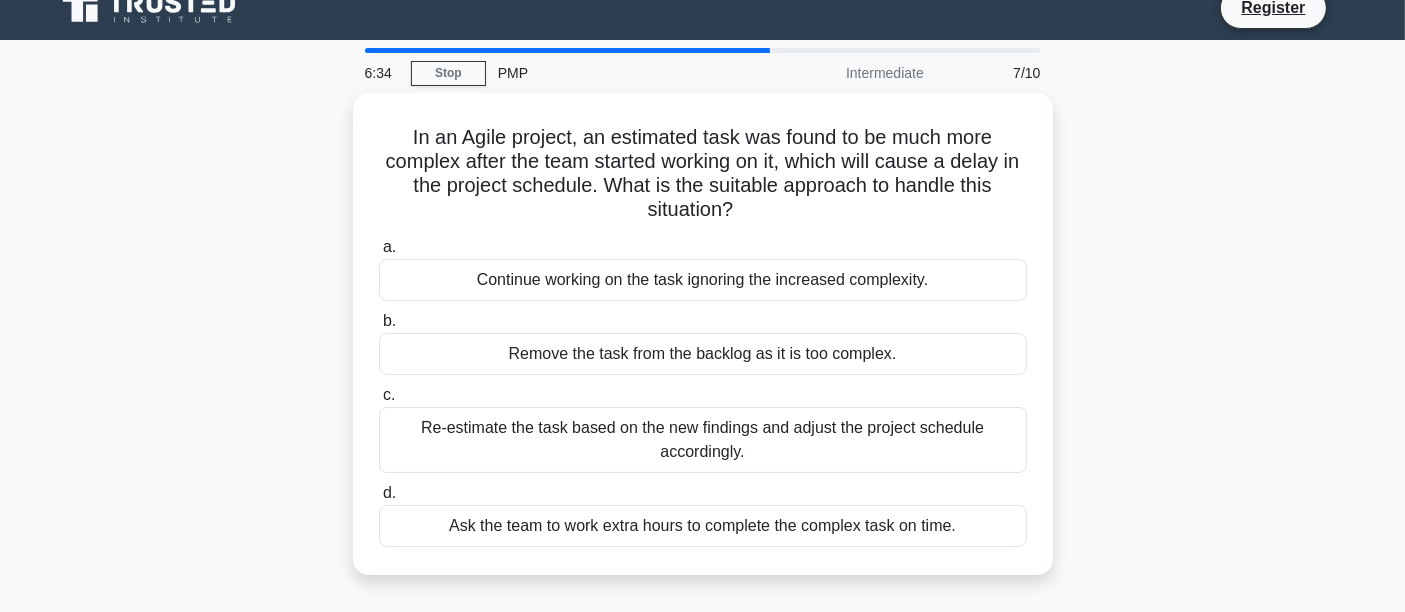 scroll, scrollTop: 0, scrollLeft: 0, axis: both 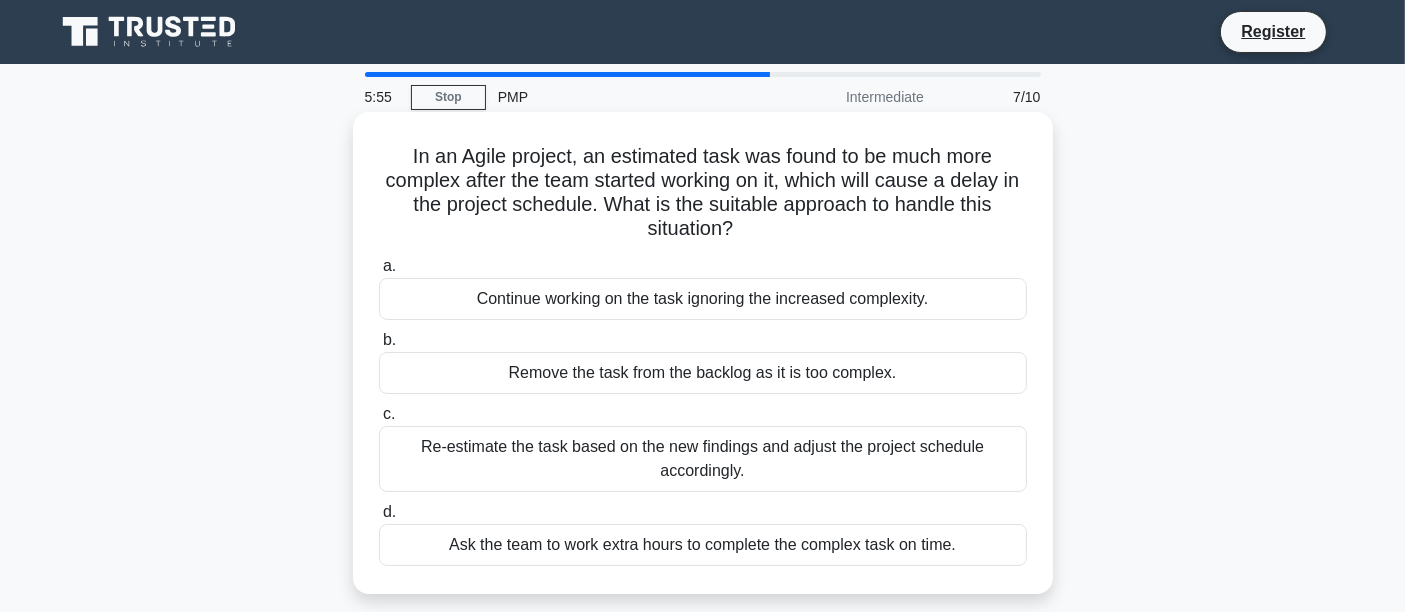 click on "Re-estimate the task based on the new findings and adjust the project schedule accordingly." at bounding box center (703, 459) 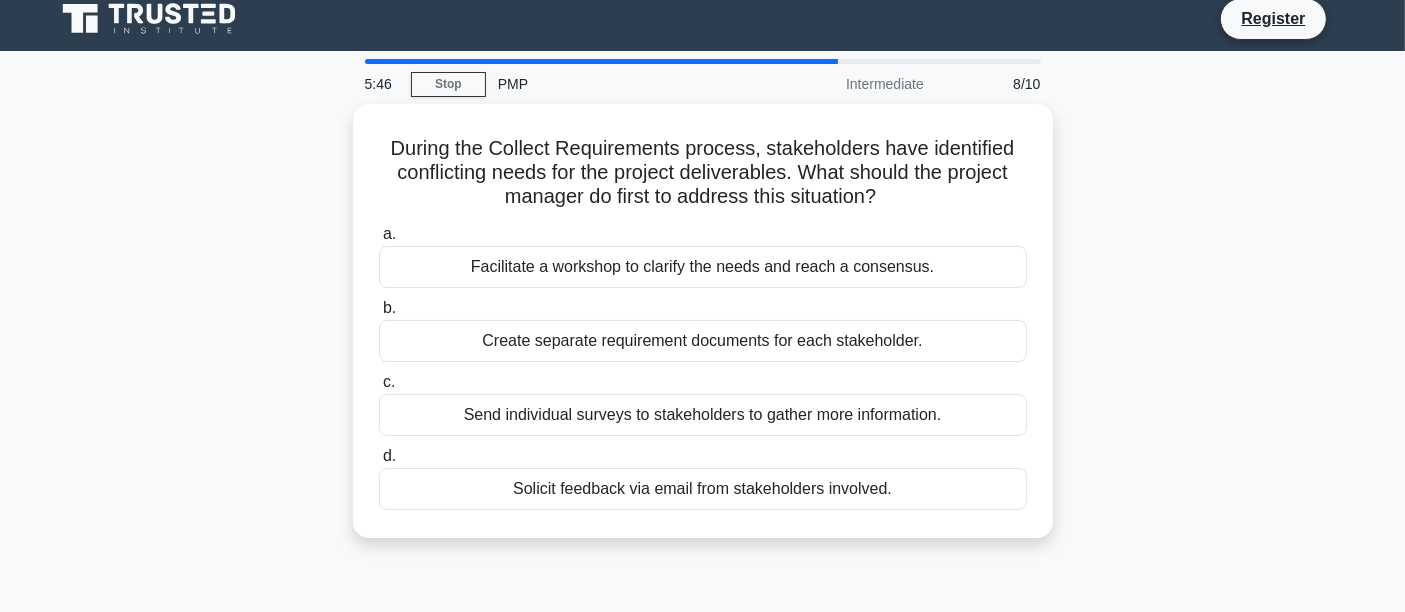 scroll, scrollTop: 7, scrollLeft: 0, axis: vertical 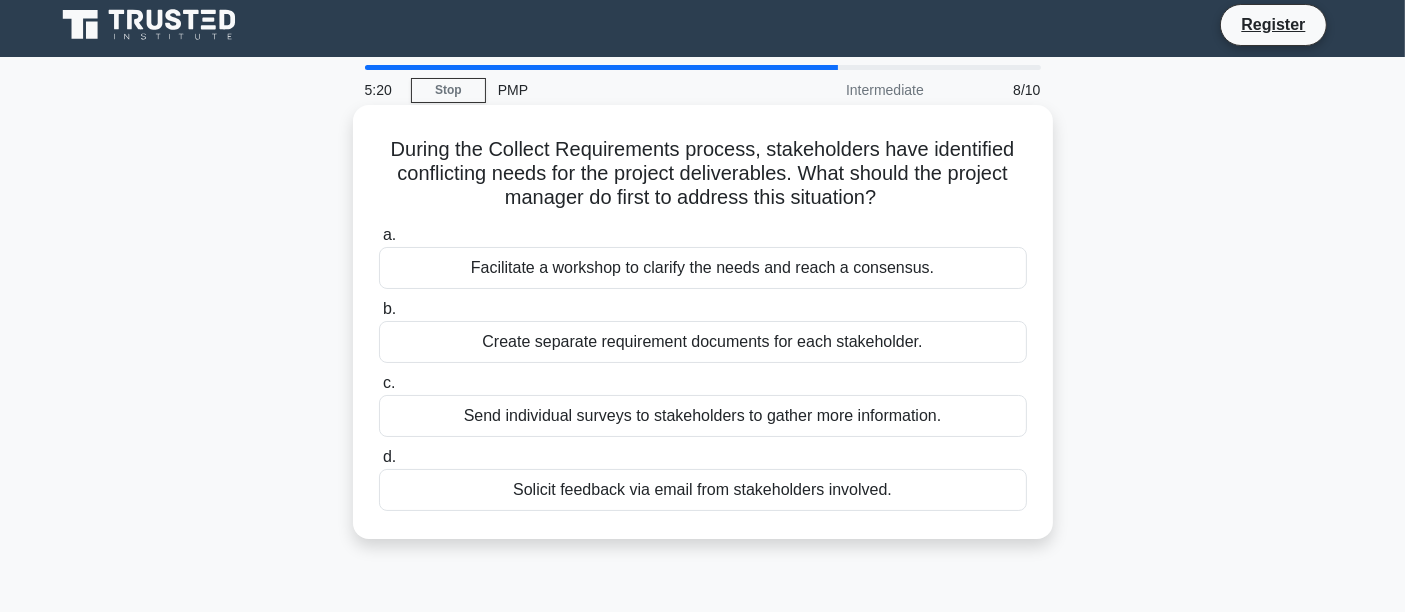 click on "Facilitate a workshop to clarify the needs and reach a consensus." at bounding box center (703, 268) 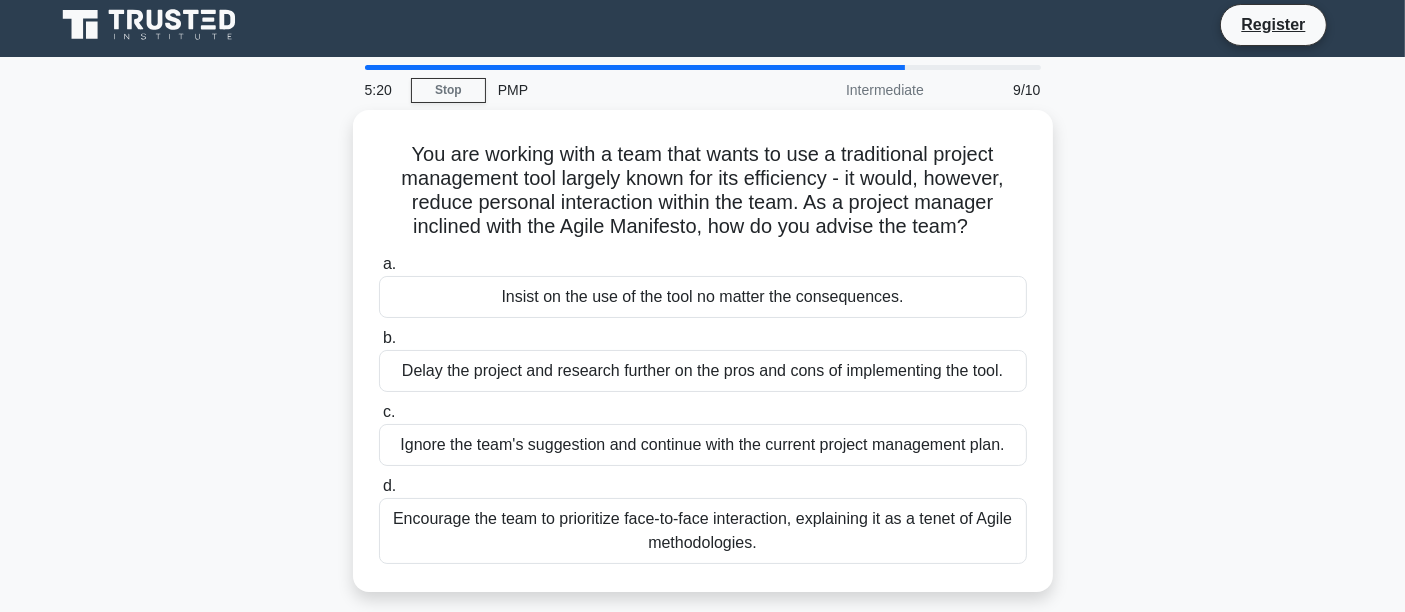 scroll, scrollTop: 0, scrollLeft: 0, axis: both 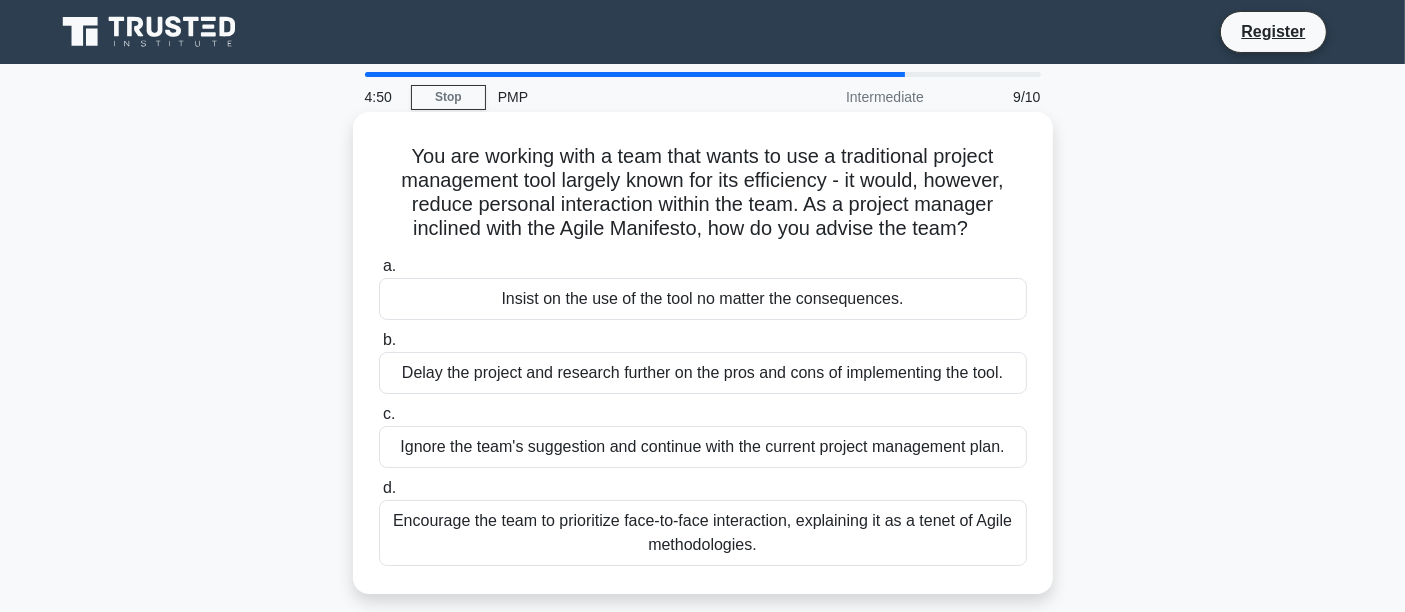 click on "Encourage the team to prioritize face-to-face interaction, explaining it as a tenet of Agile methodologies." at bounding box center [703, 533] 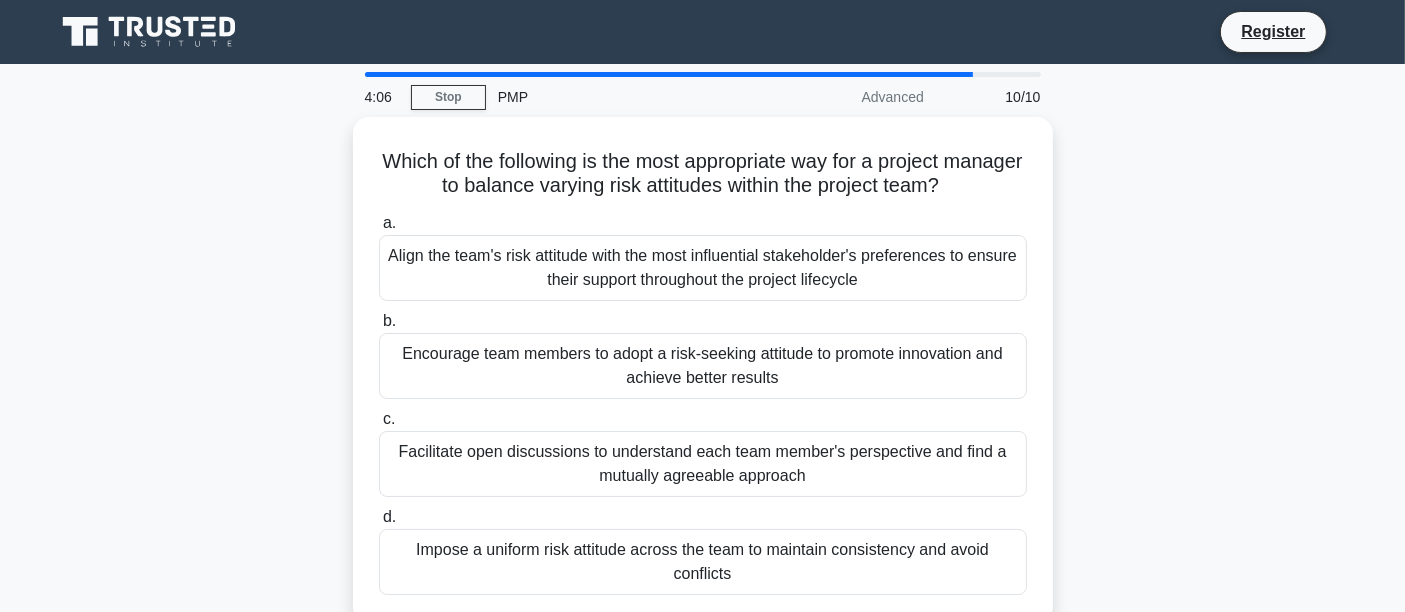 drag, startPoint x: 1004, startPoint y: 354, endPoint x: 1059, endPoint y: 510, distance: 165.4116 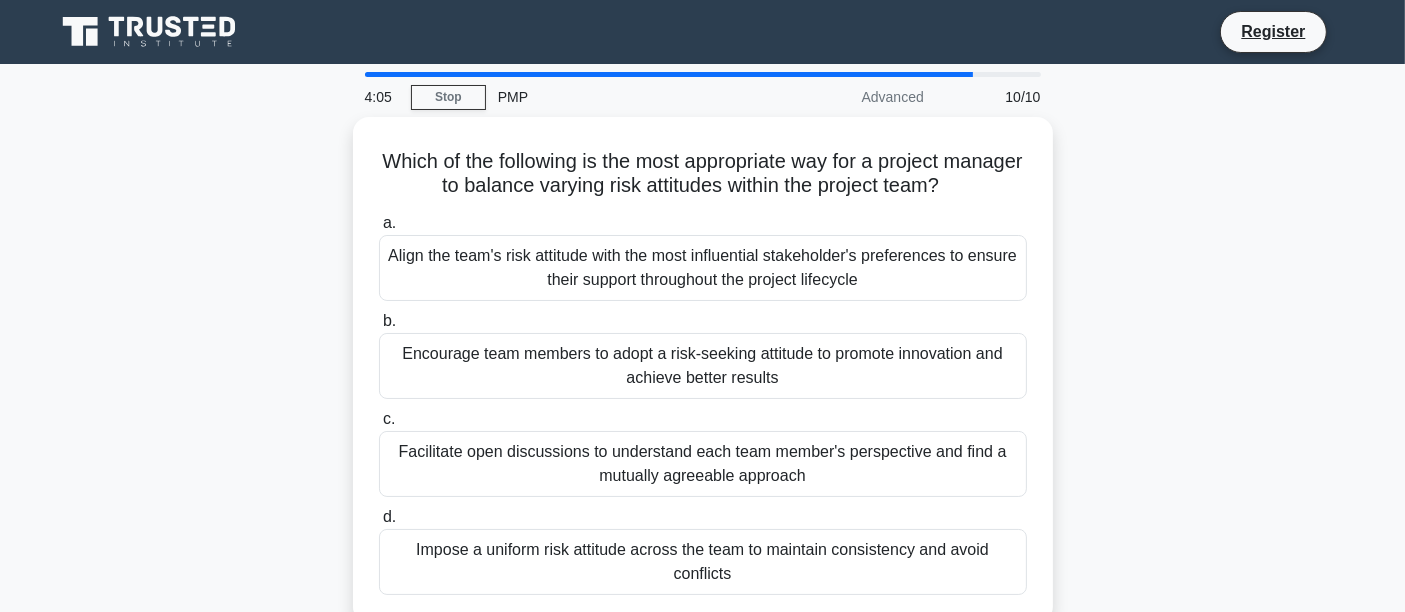 click on "Which of the following is the most appropriate way for a project manager to balance varying risk attitudes within the project team?
.spinner_0XTQ{transform-origin:center;animation:spinner_y6GP .75s linear infinite}@keyframes spinner_y6GP{100%{transform:rotate(360deg)}}
a.
b.
c. d." at bounding box center [703, 382] 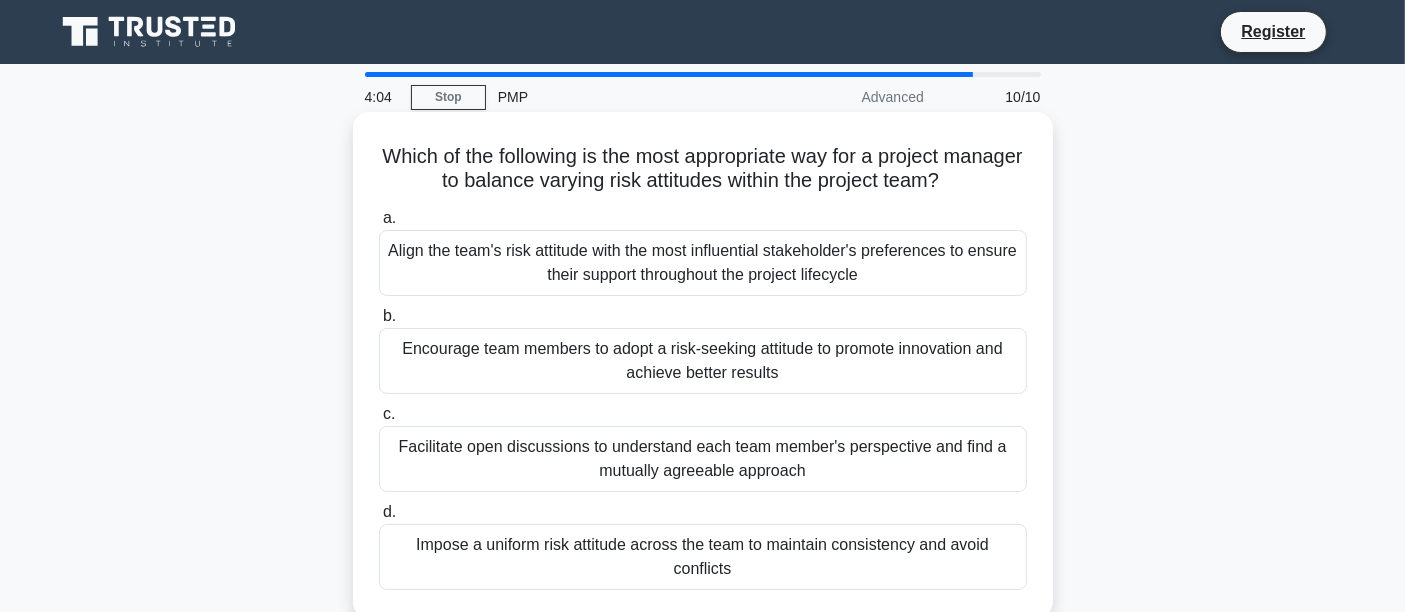 click on "c.
Facilitate open discussions to understand each team member's perspective and find a mutually agreeable approach" at bounding box center (703, 447) 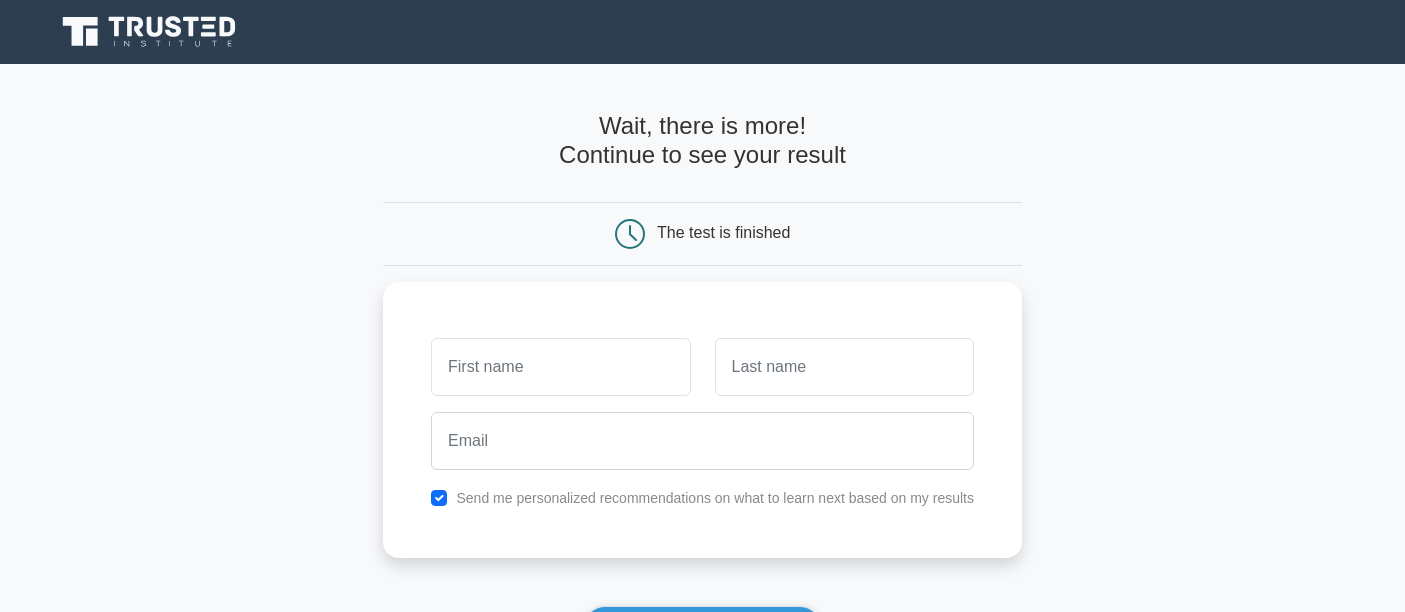 scroll, scrollTop: 0, scrollLeft: 0, axis: both 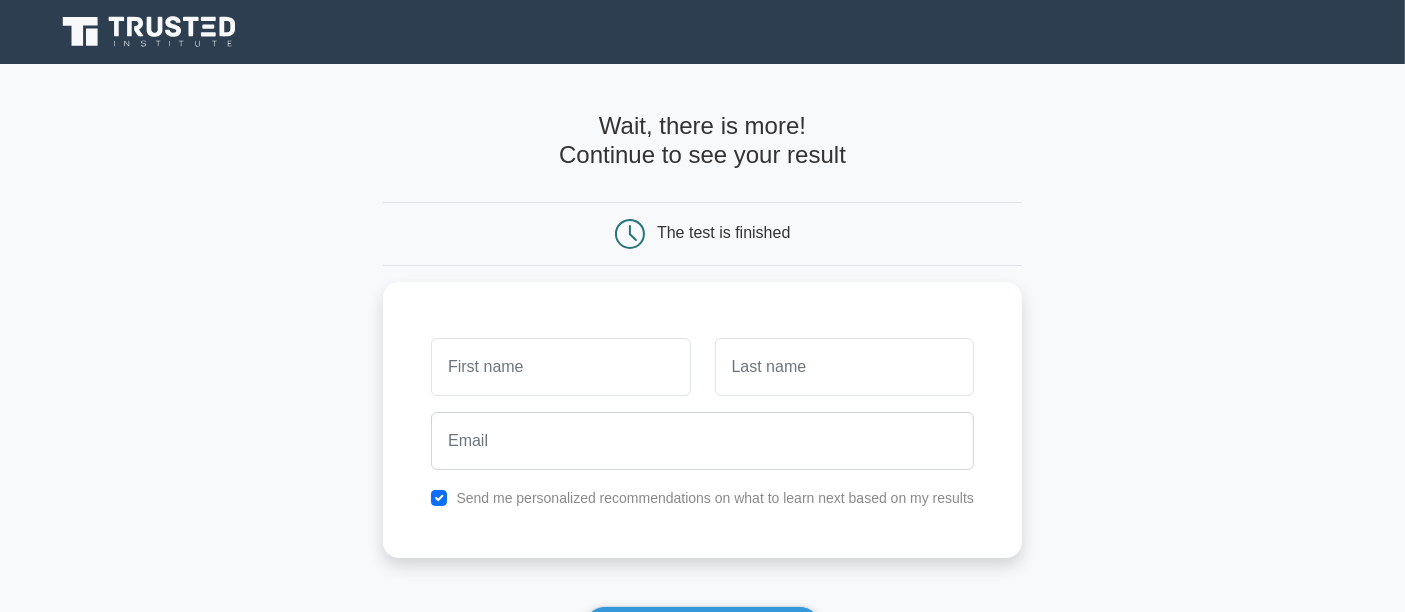 drag, startPoint x: 1164, startPoint y: 418, endPoint x: 1308, endPoint y: 524, distance: 178.80716 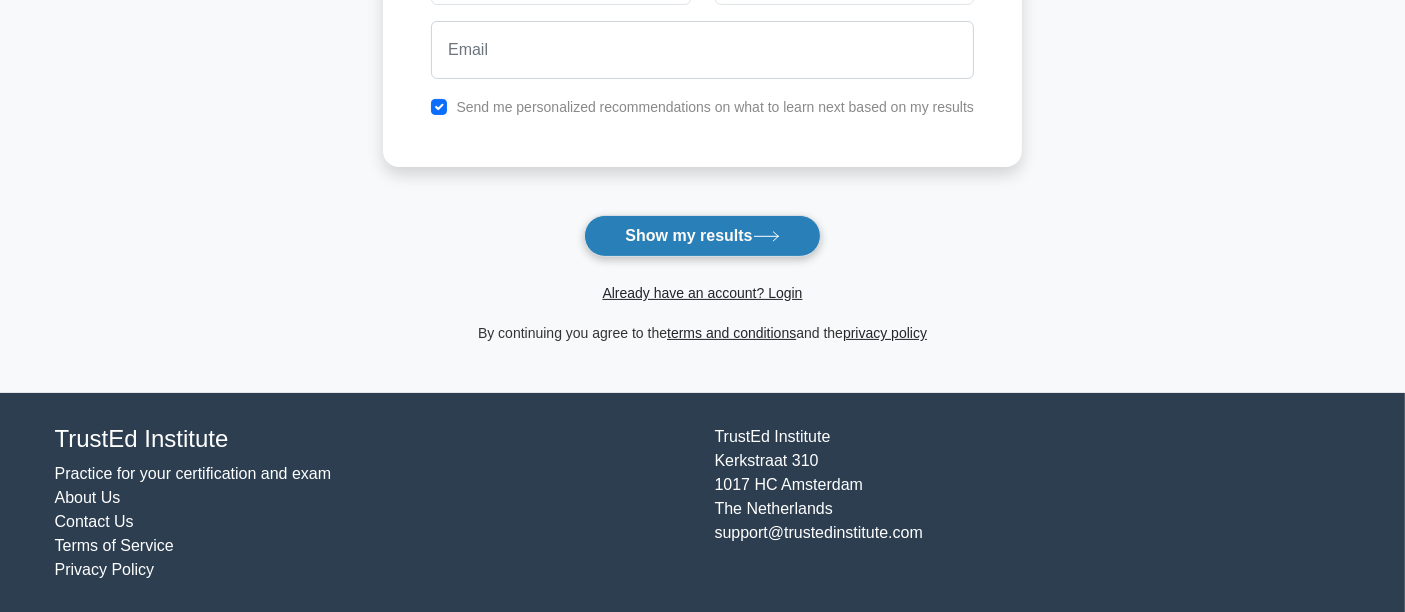 click on "Show my results" at bounding box center (702, 236) 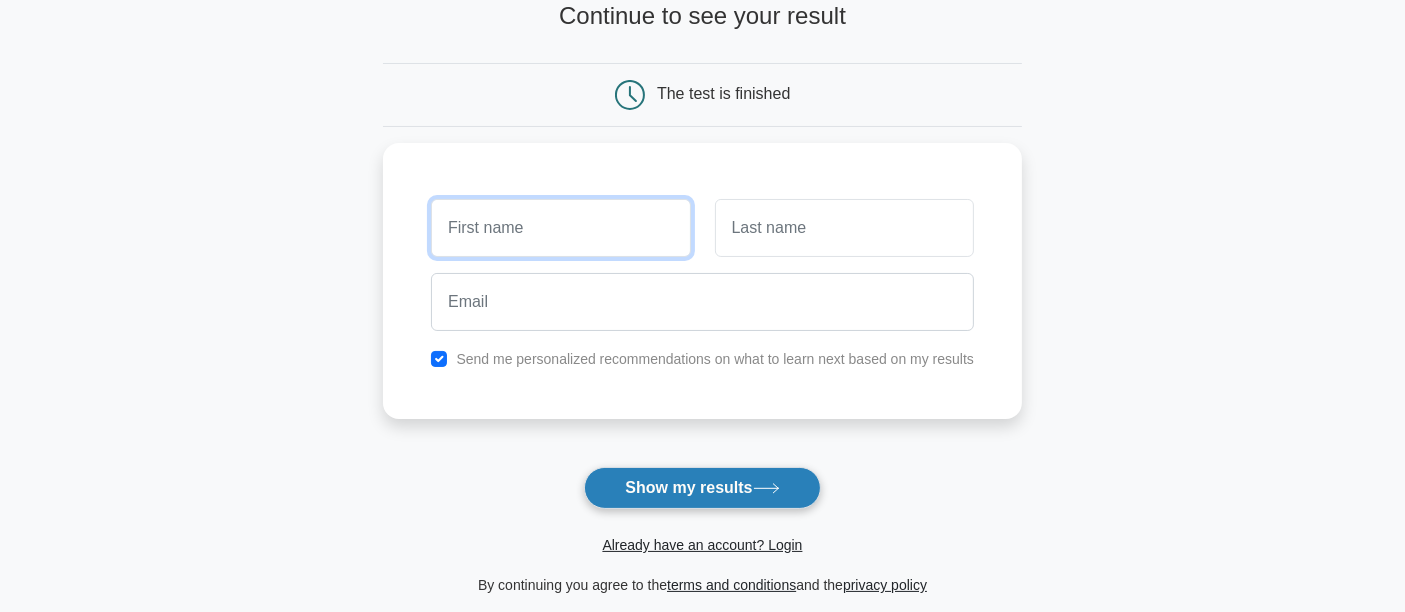 scroll, scrollTop: 60, scrollLeft: 0, axis: vertical 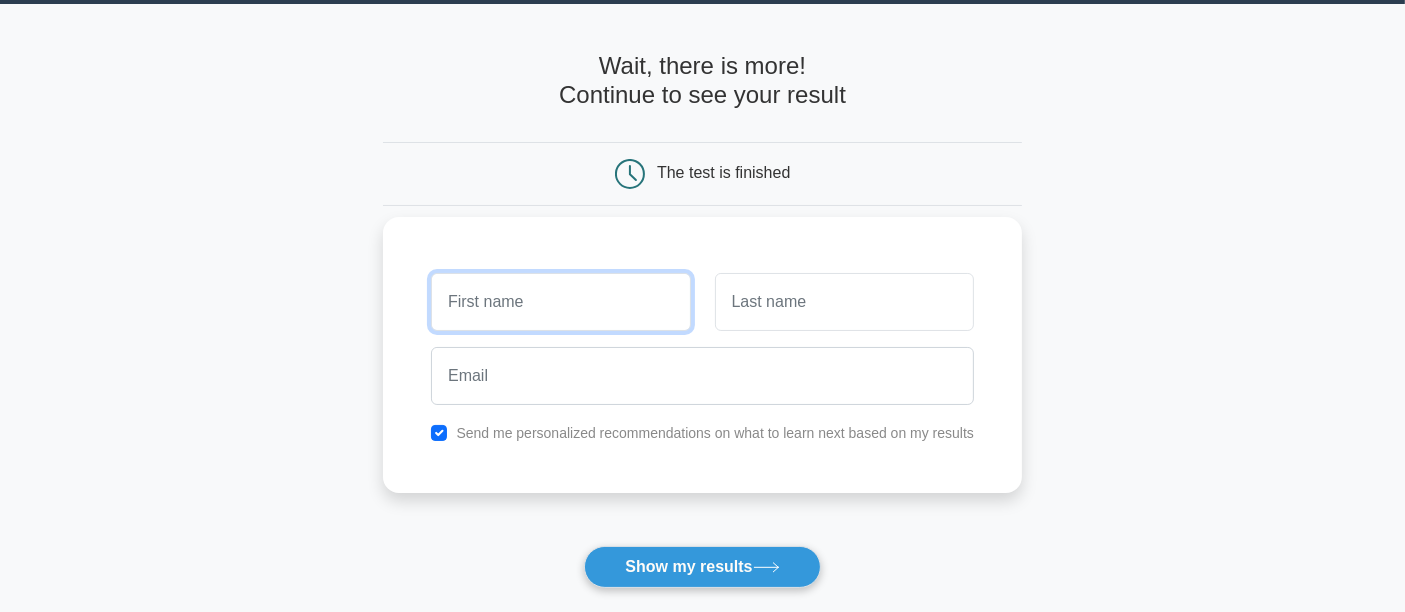 click at bounding box center (560, 302) 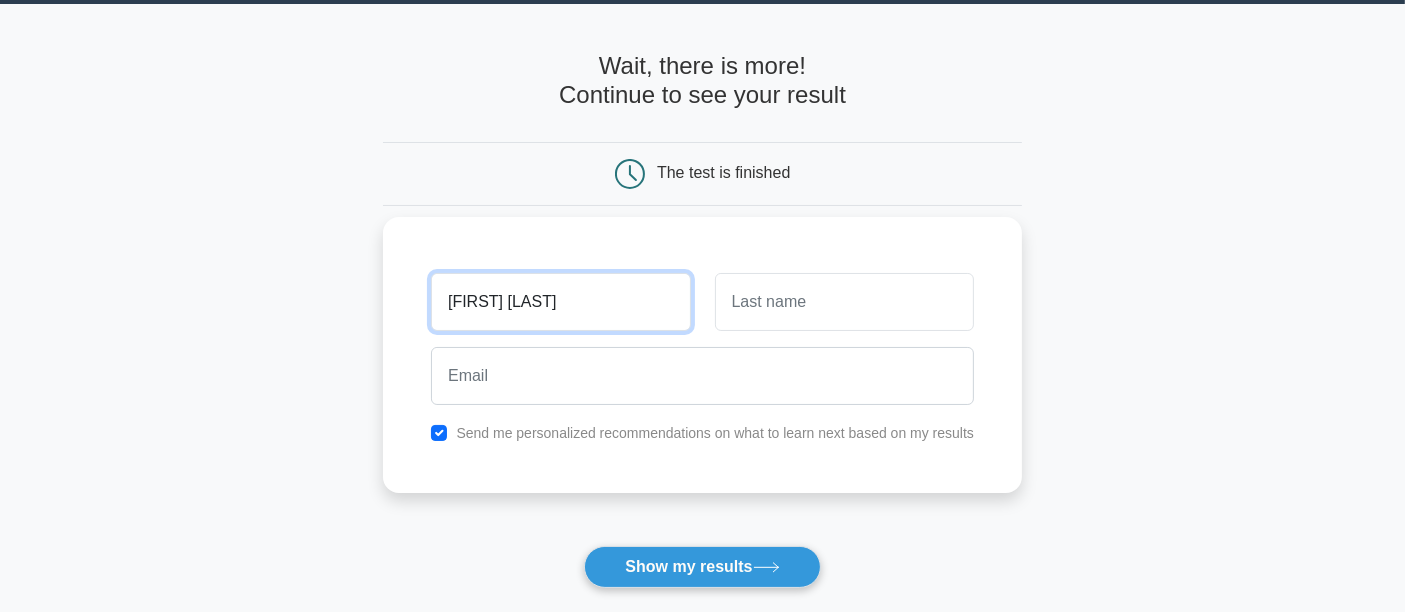 type on "Mahadevan Pillai" 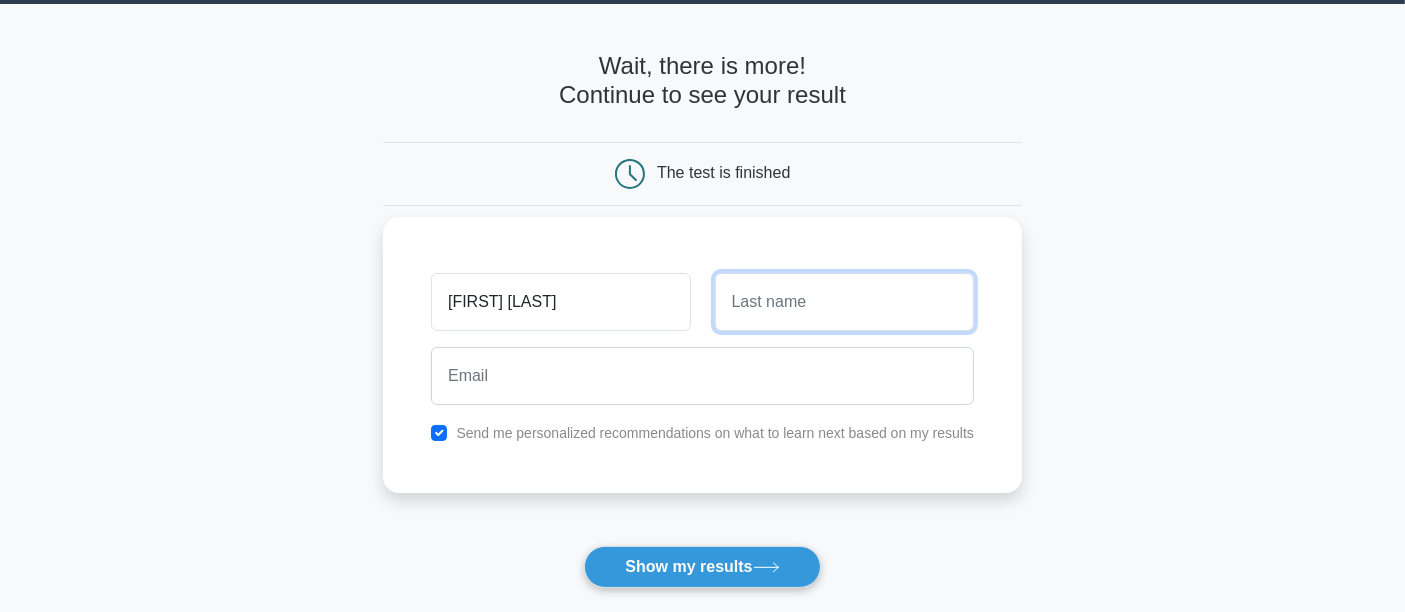 click at bounding box center (844, 302) 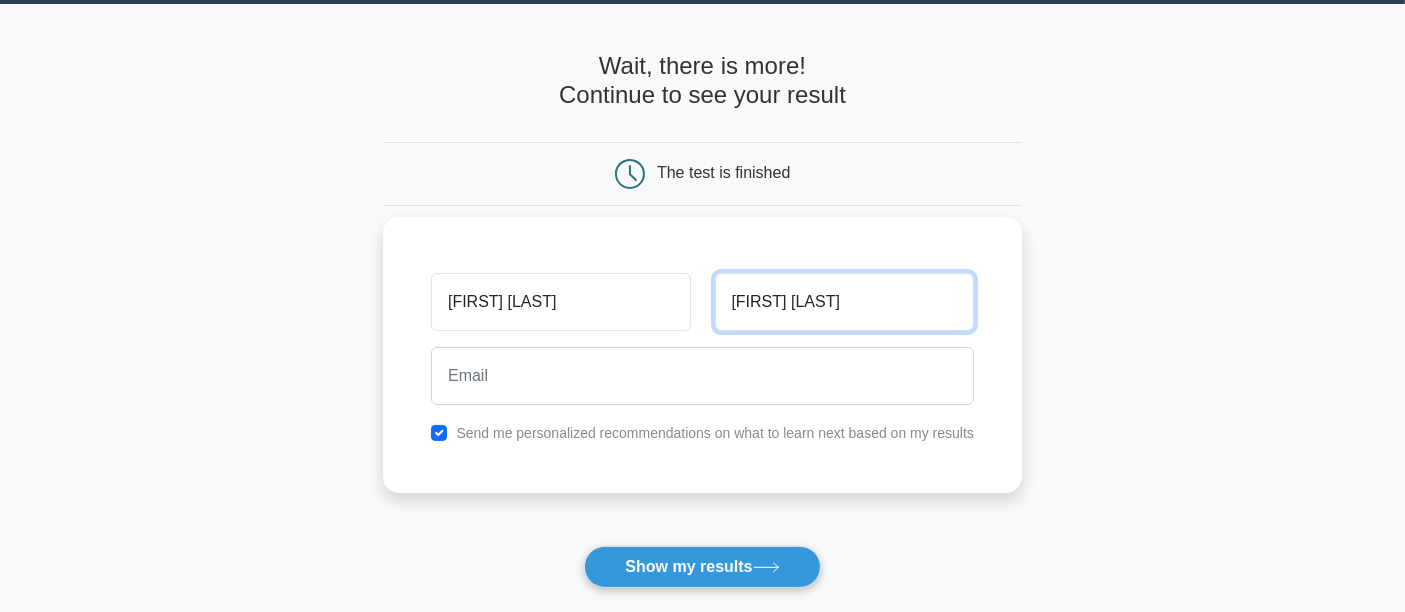 type on "Sankaran Pillai" 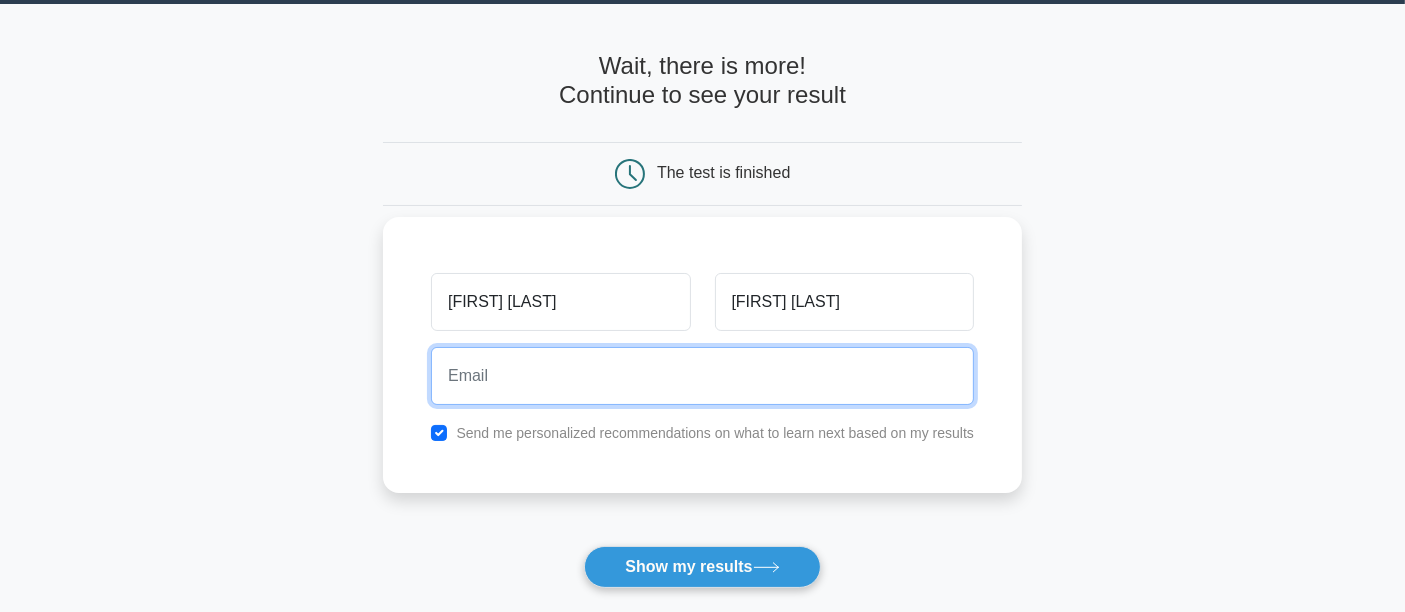 click at bounding box center [702, 376] 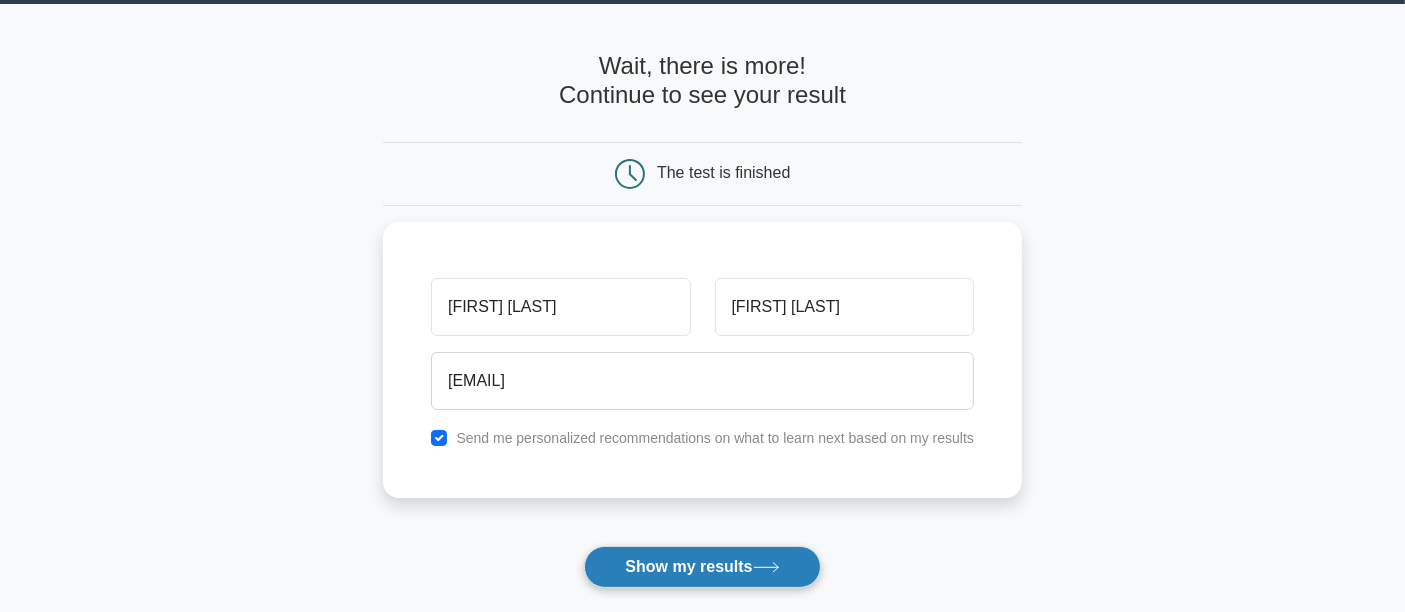 click on "Show my results" at bounding box center [702, 567] 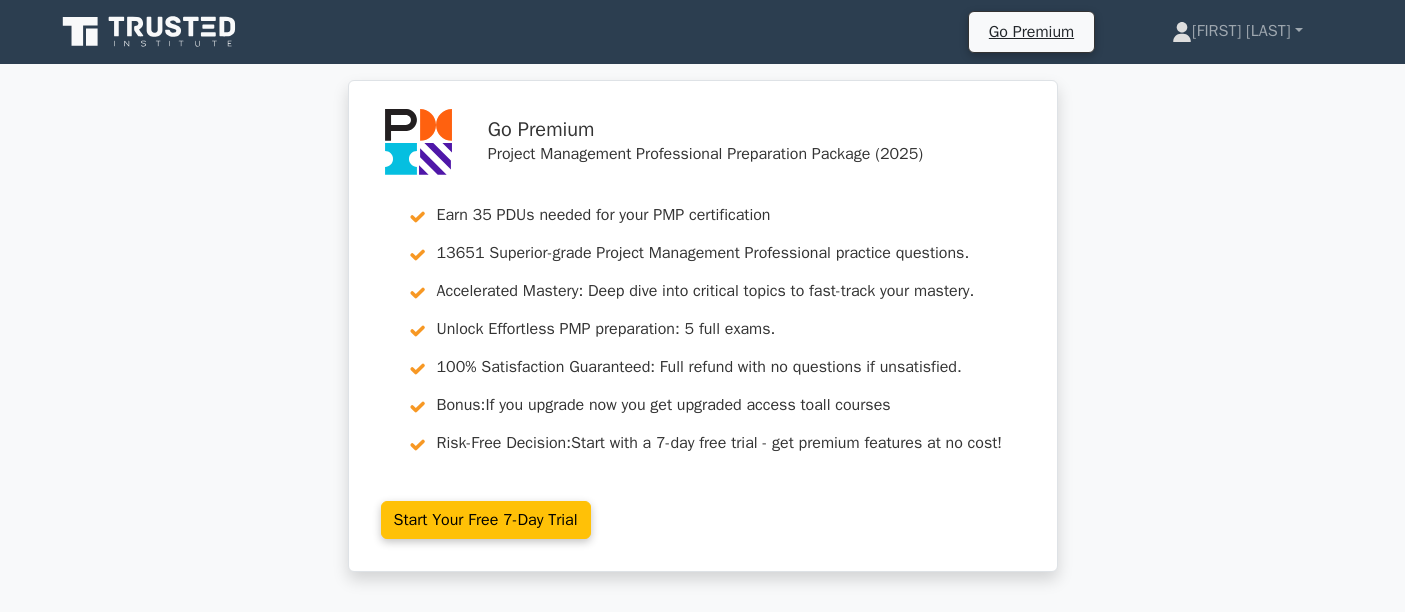 scroll, scrollTop: 0, scrollLeft: 0, axis: both 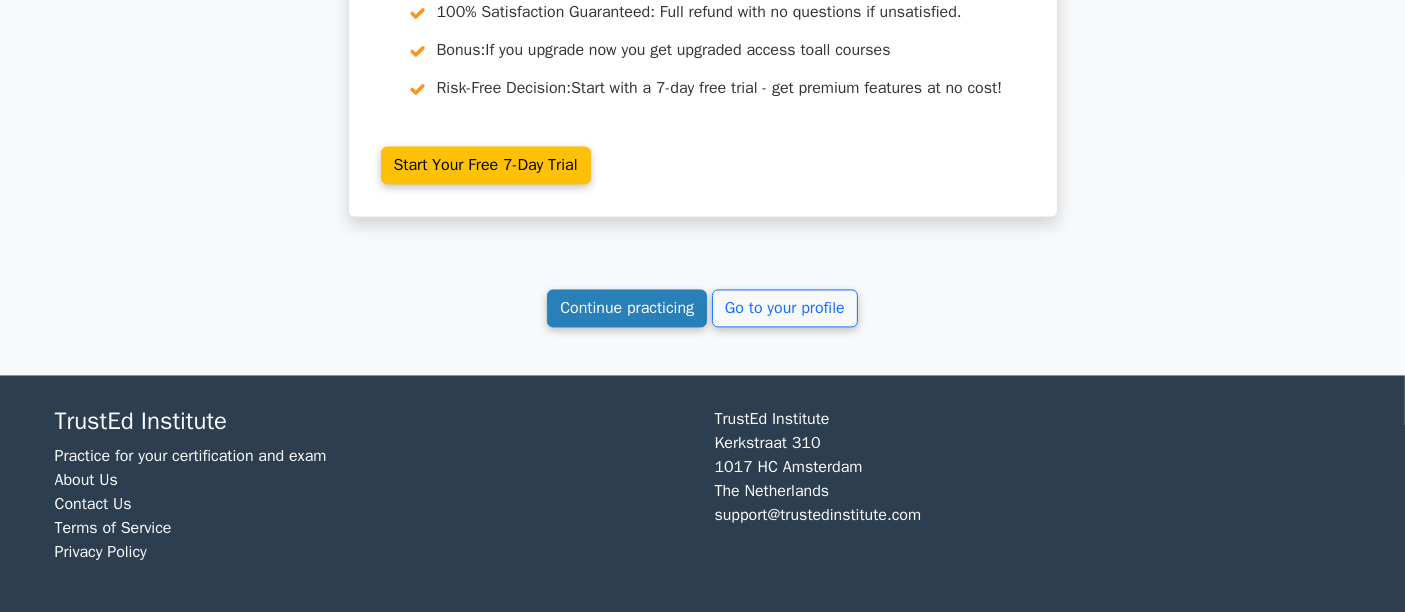 click on "Continue practicing" at bounding box center (627, 308) 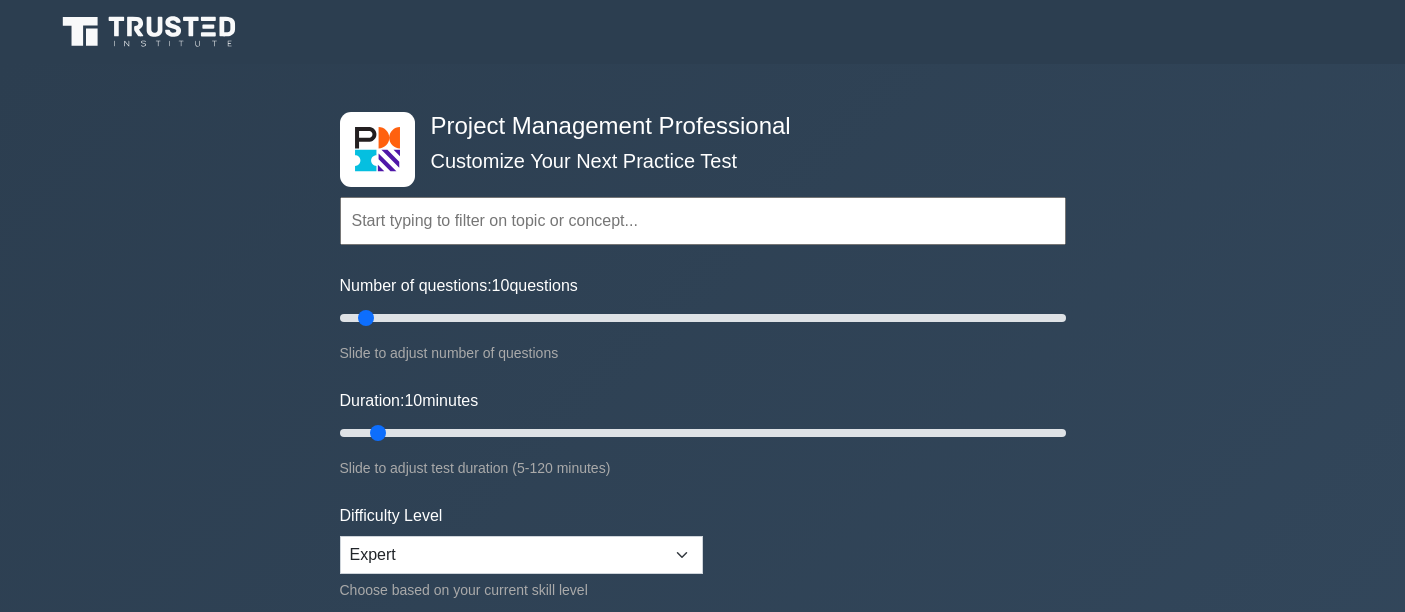 scroll, scrollTop: 0, scrollLeft: 0, axis: both 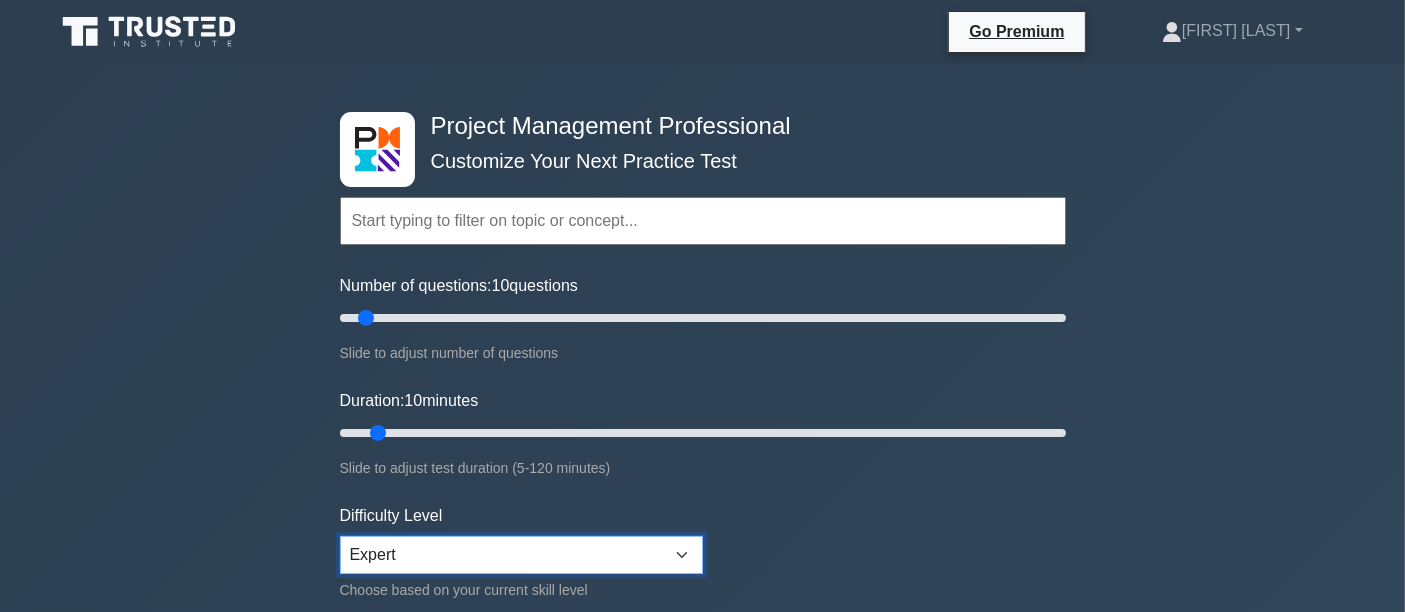 click on "Beginner
Intermediate
Expert" at bounding box center (521, 555) 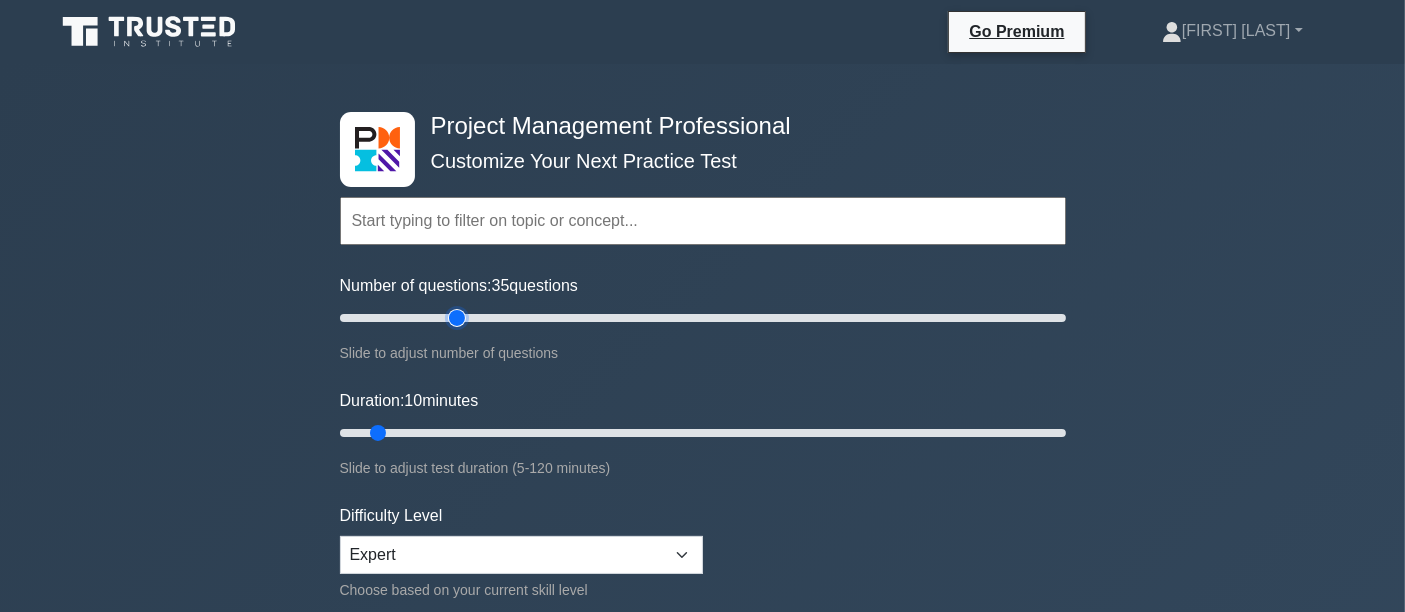 click on "Number of questions:  35  questions" at bounding box center [703, 318] 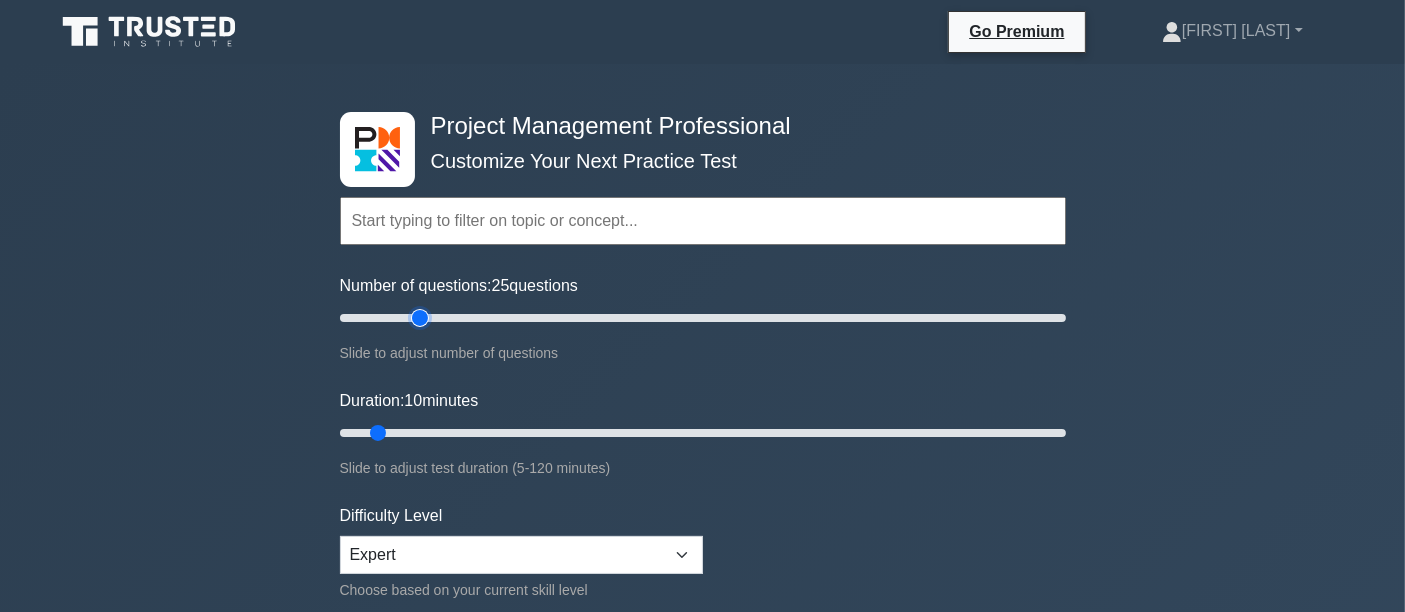 drag, startPoint x: 452, startPoint y: 315, endPoint x: 422, endPoint y: 314, distance: 30.016663 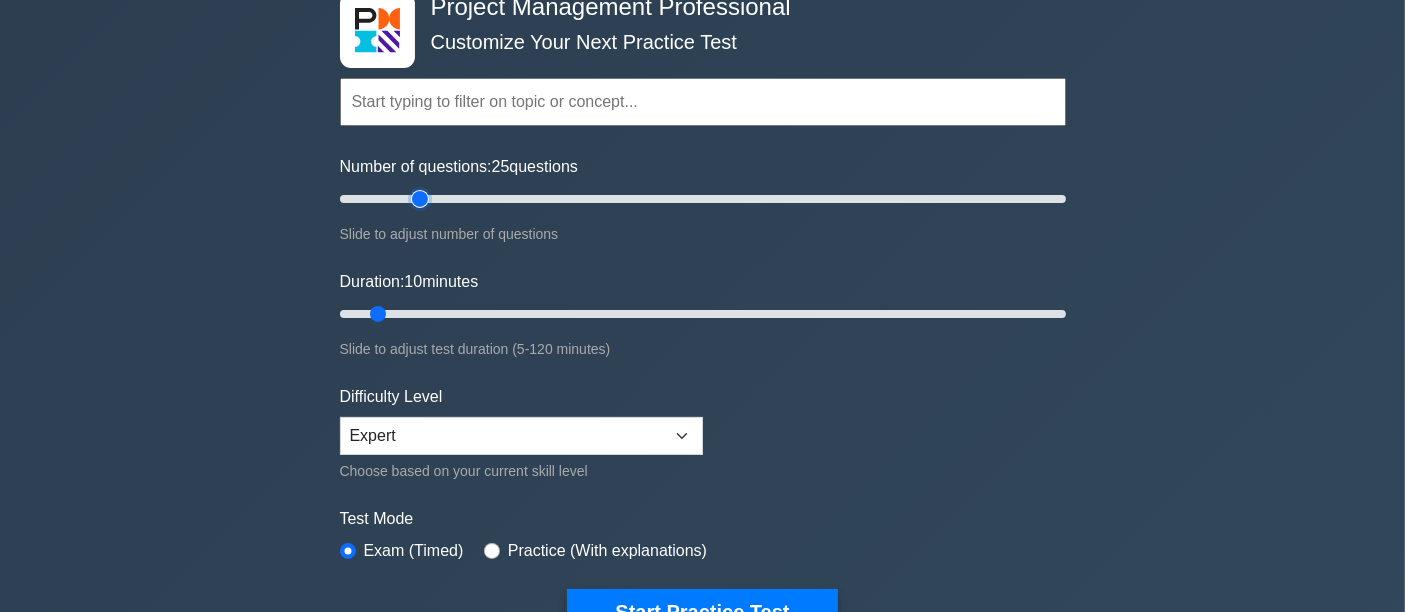 scroll, scrollTop: 133, scrollLeft: 0, axis: vertical 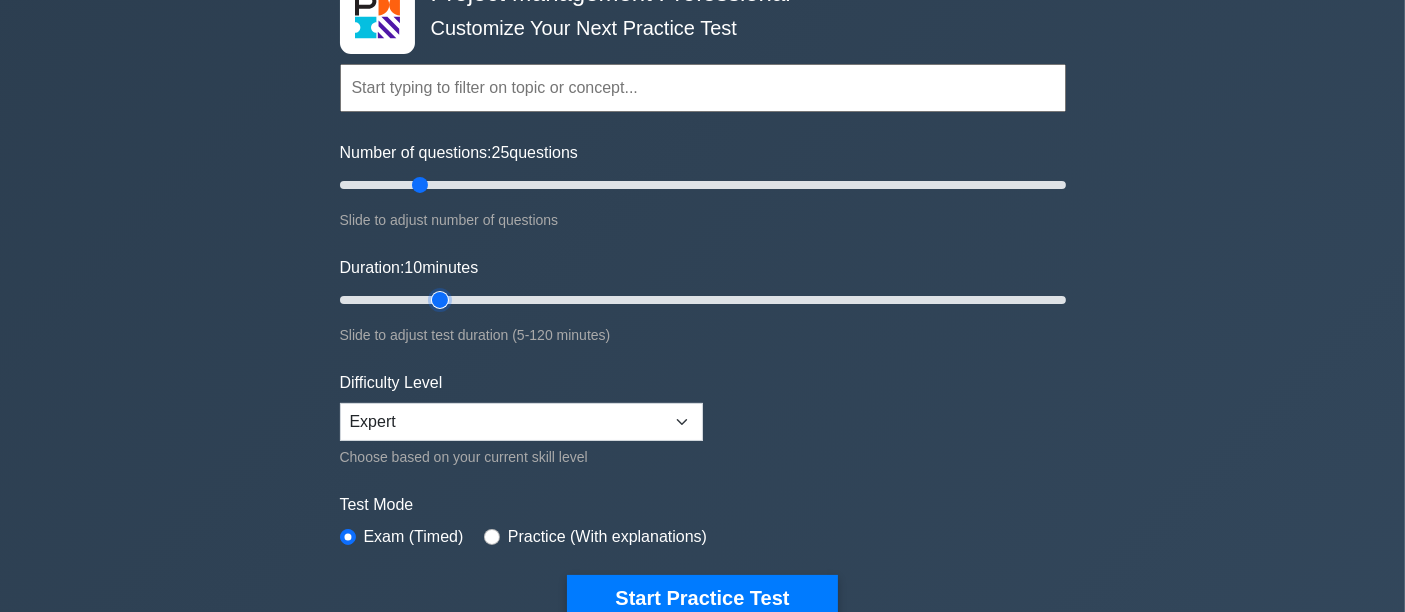 type on "20" 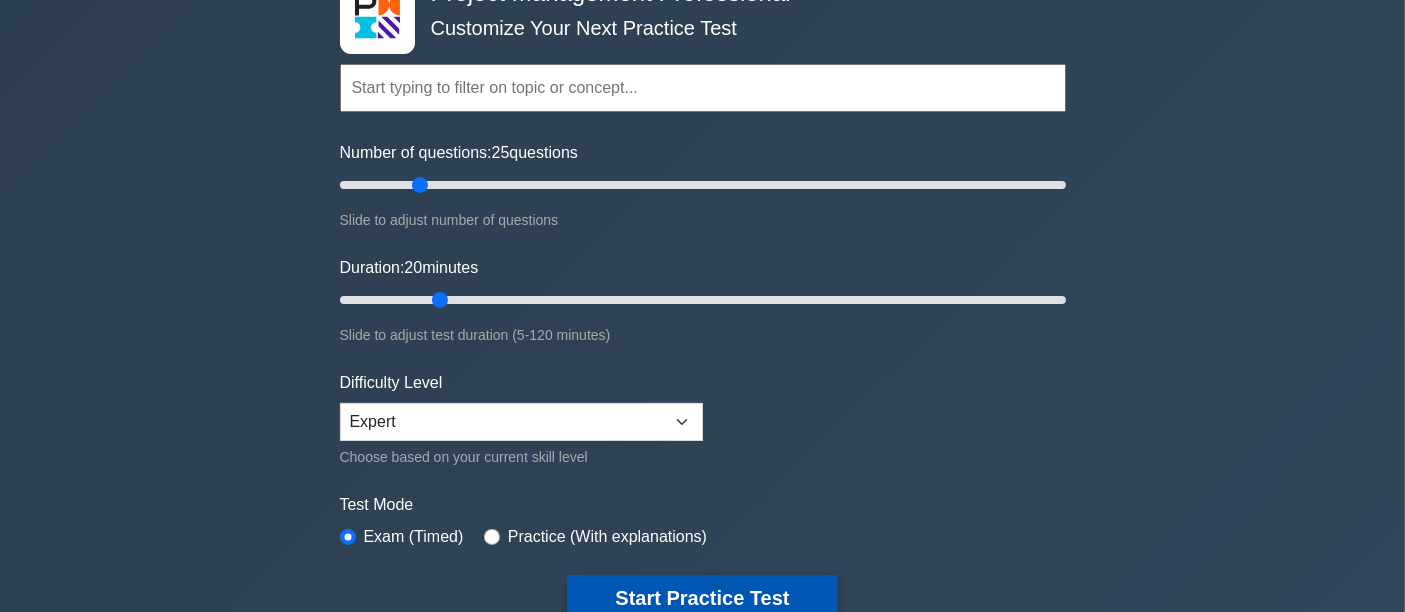 click on "Start Practice Test" at bounding box center [702, 598] 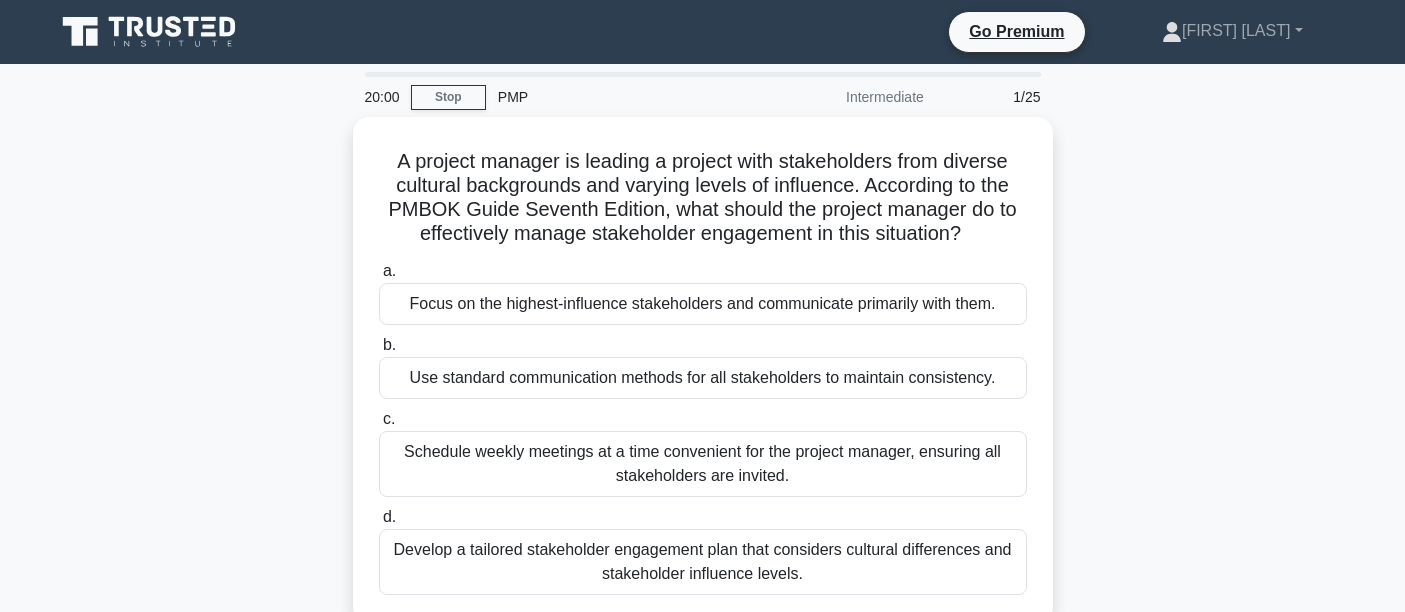 scroll, scrollTop: 0, scrollLeft: 0, axis: both 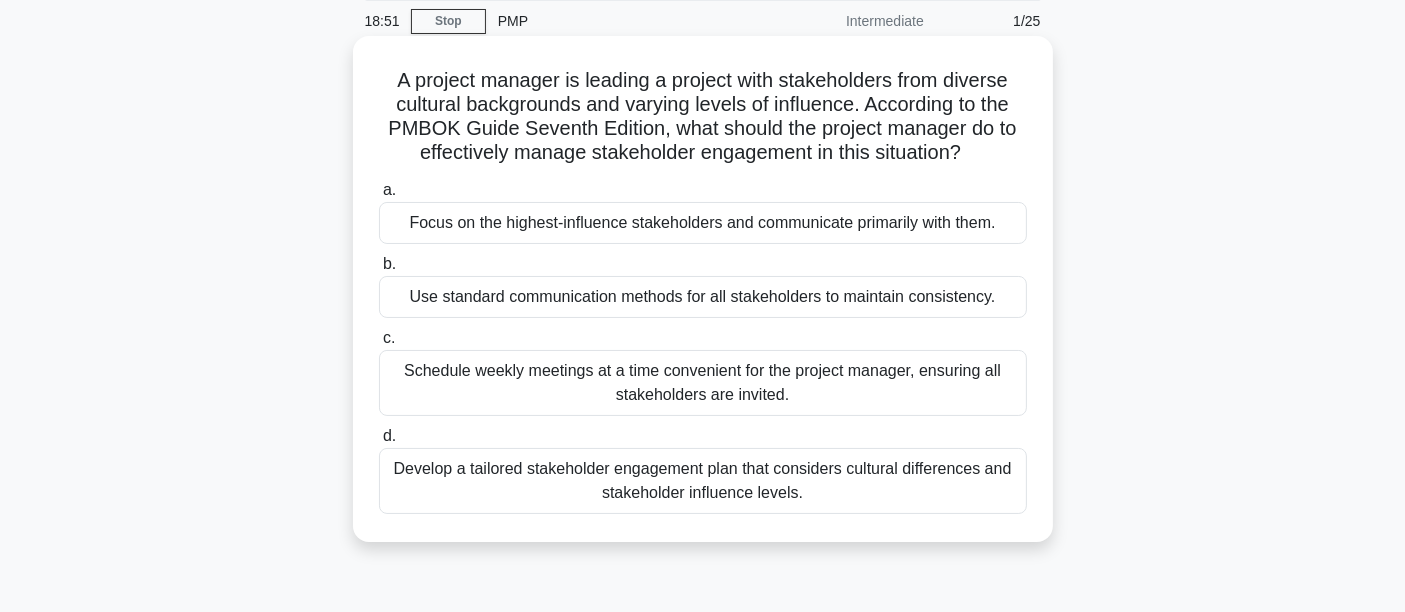 click on "Schedule weekly meetings at a time convenient for the project manager, ensuring all stakeholders are invited." at bounding box center [703, 383] 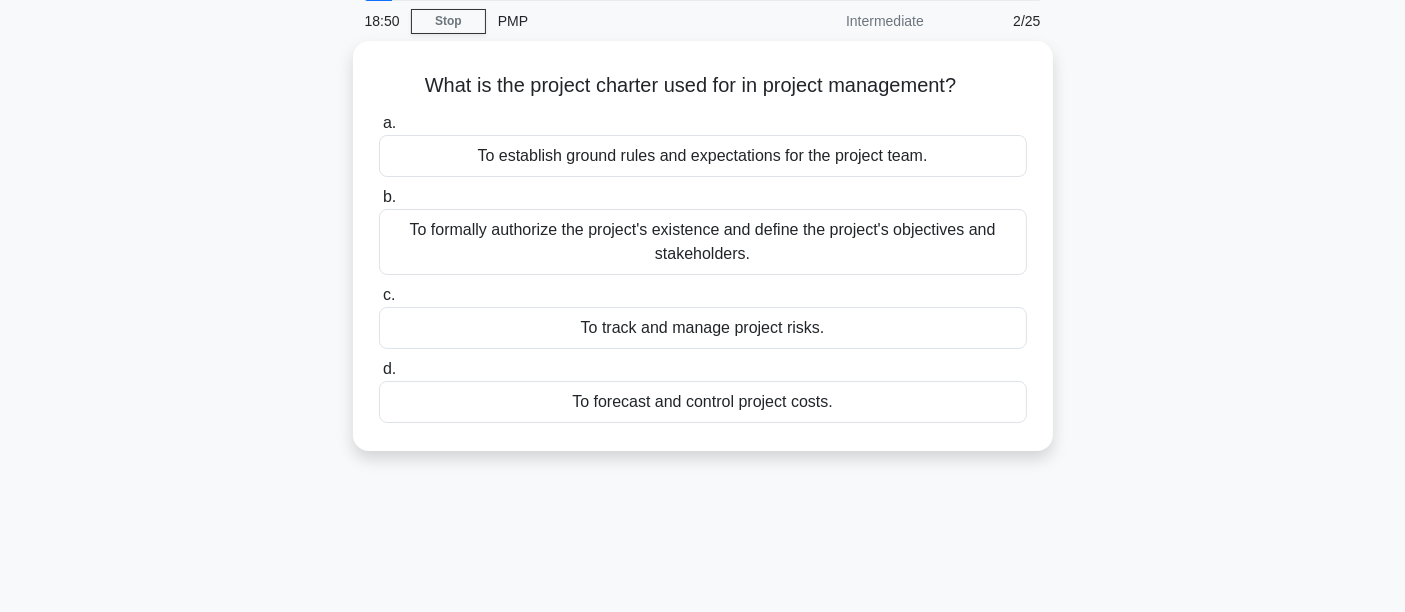 scroll, scrollTop: 0, scrollLeft: 0, axis: both 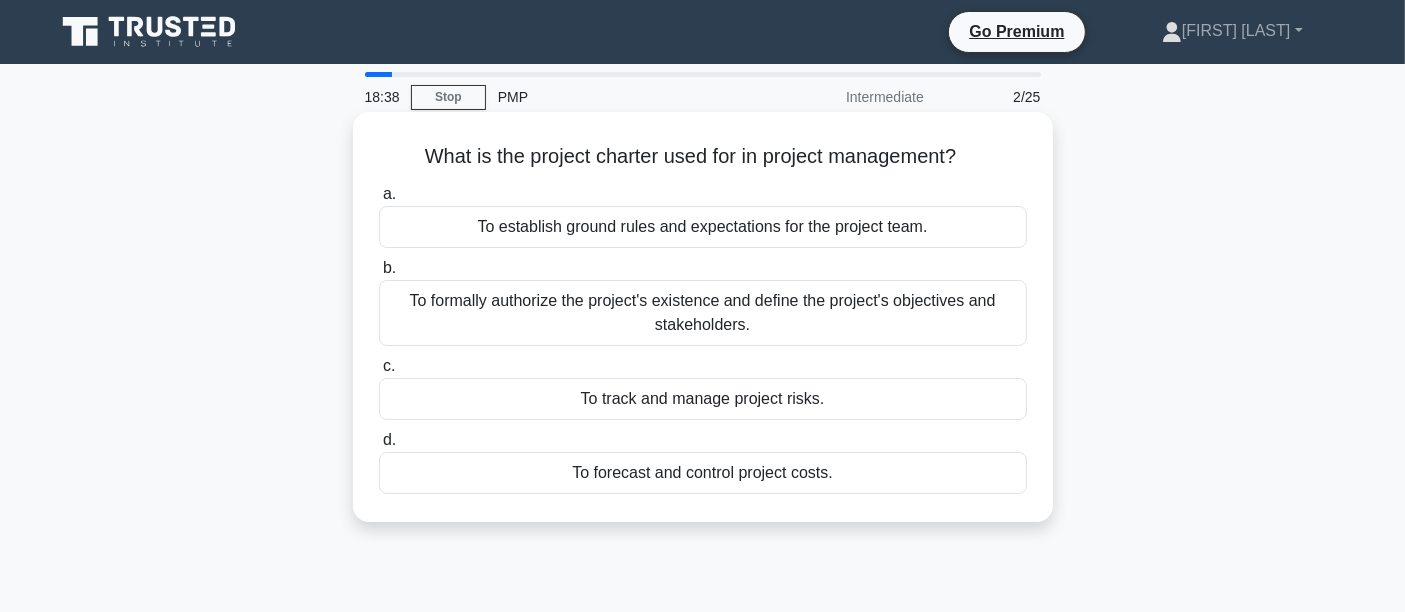 click on "To formally authorize the project's existence and define the project's objectives and stakeholders." at bounding box center [703, 313] 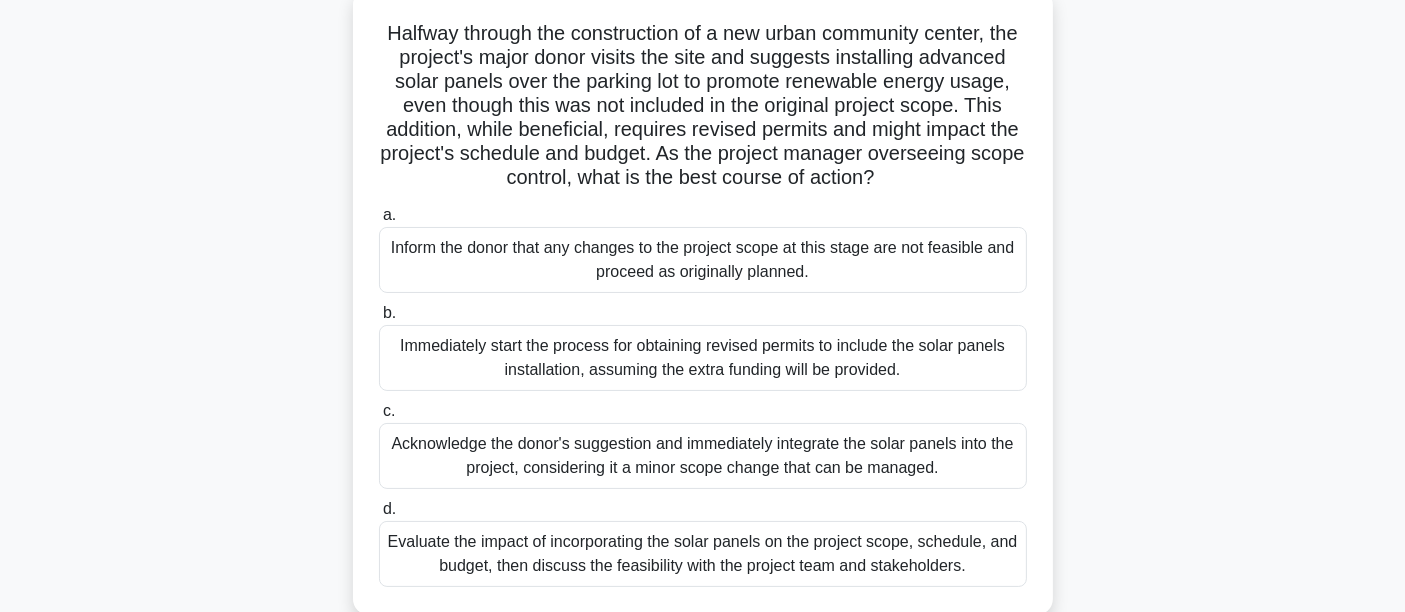 scroll, scrollTop: 131, scrollLeft: 0, axis: vertical 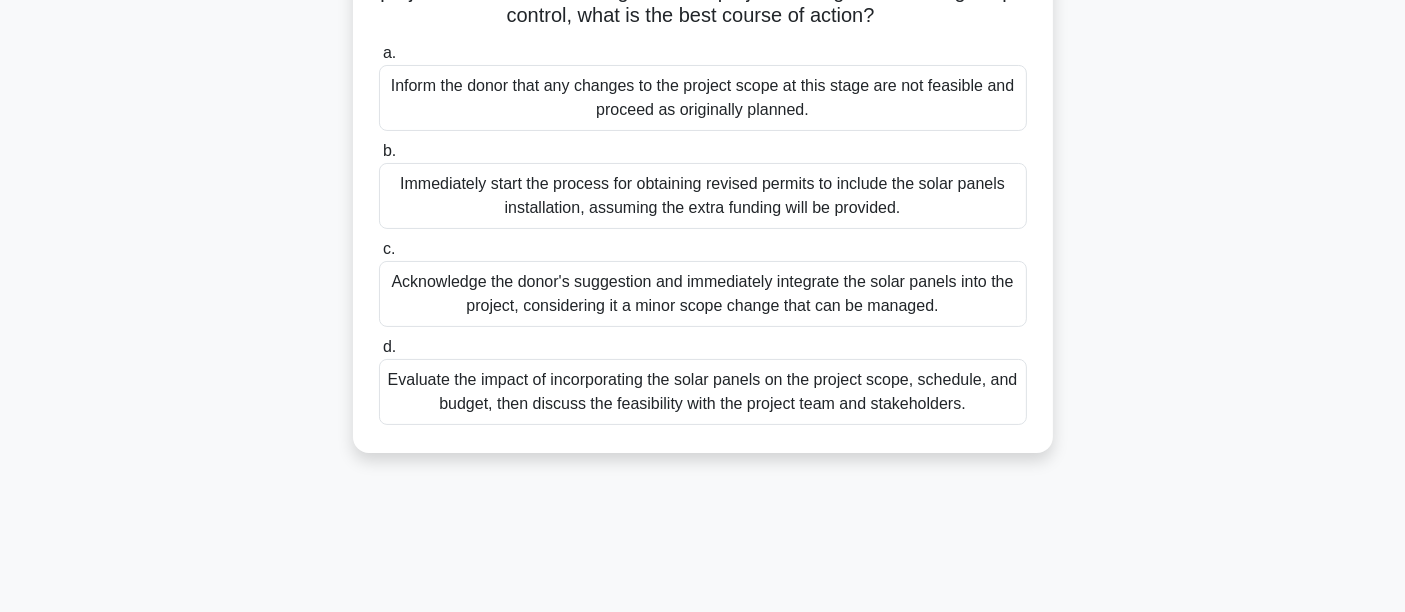 click on "Evaluate the impact of incorporating the solar panels on the project scope, schedule, and budget, then discuss the feasibility with the project team and stakeholders." at bounding box center [703, 392] 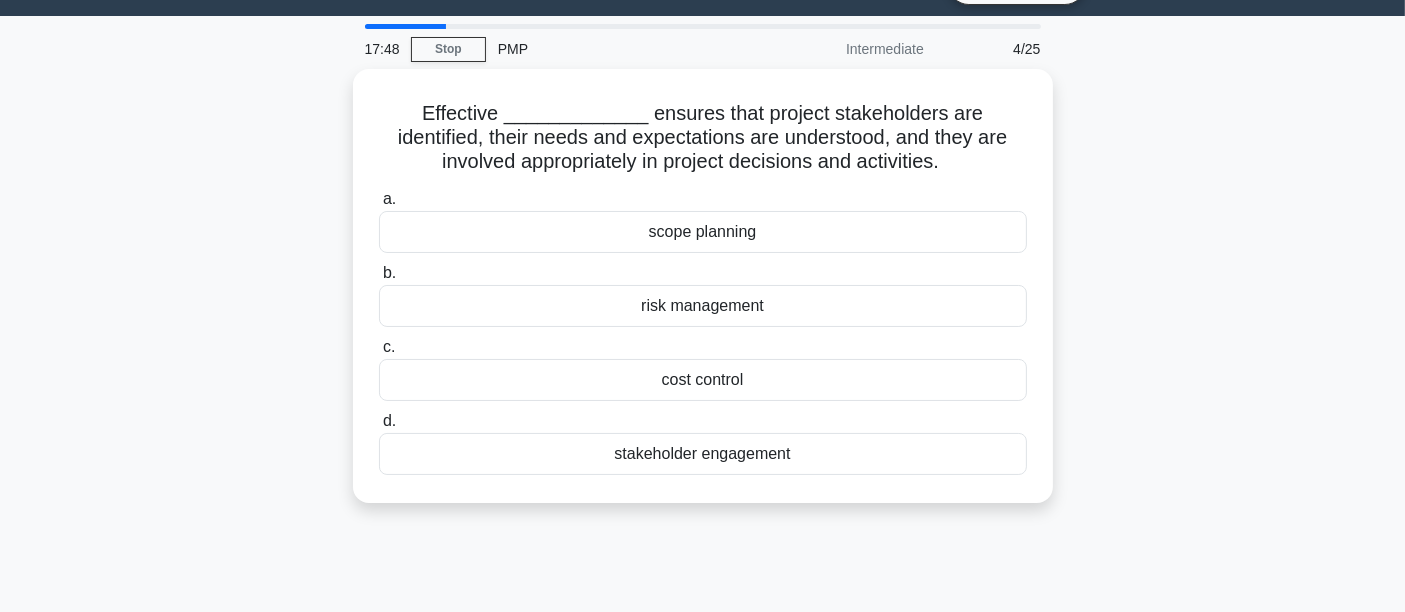 scroll, scrollTop: 0, scrollLeft: 0, axis: both 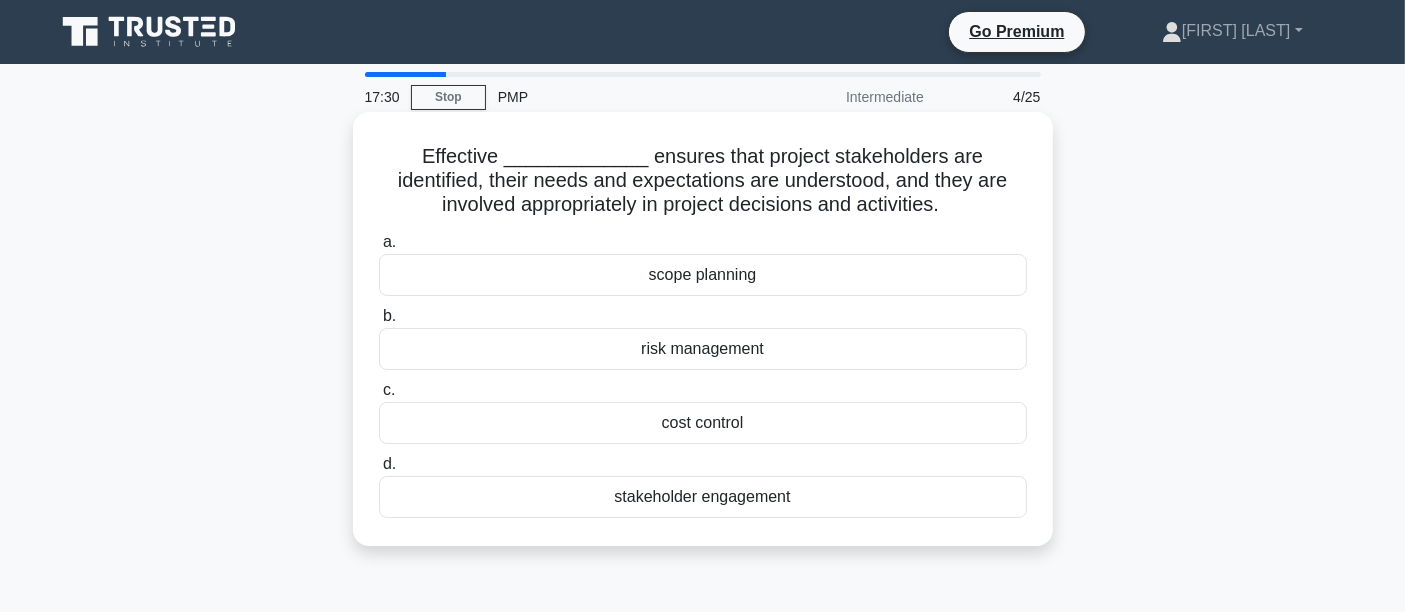 click on "stakeholder engagement" at bounding box center (703, 497) 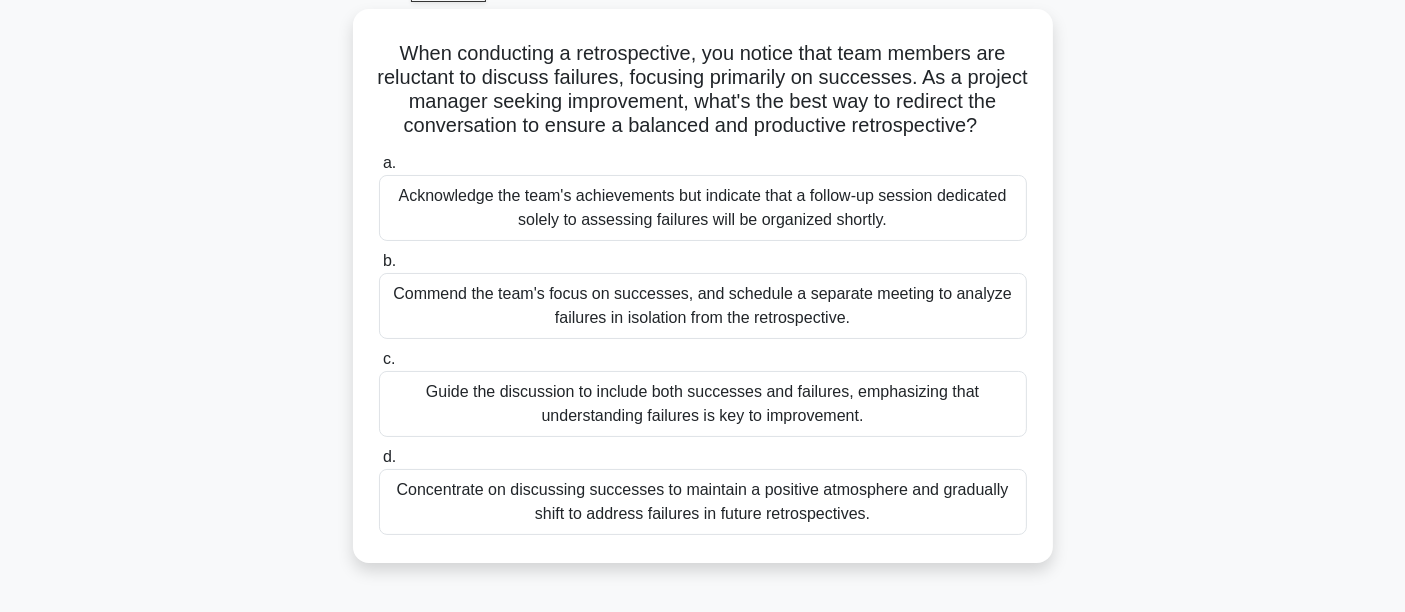 scroll, scrollTop: 111, scrollLeft: 0, axis: vertical 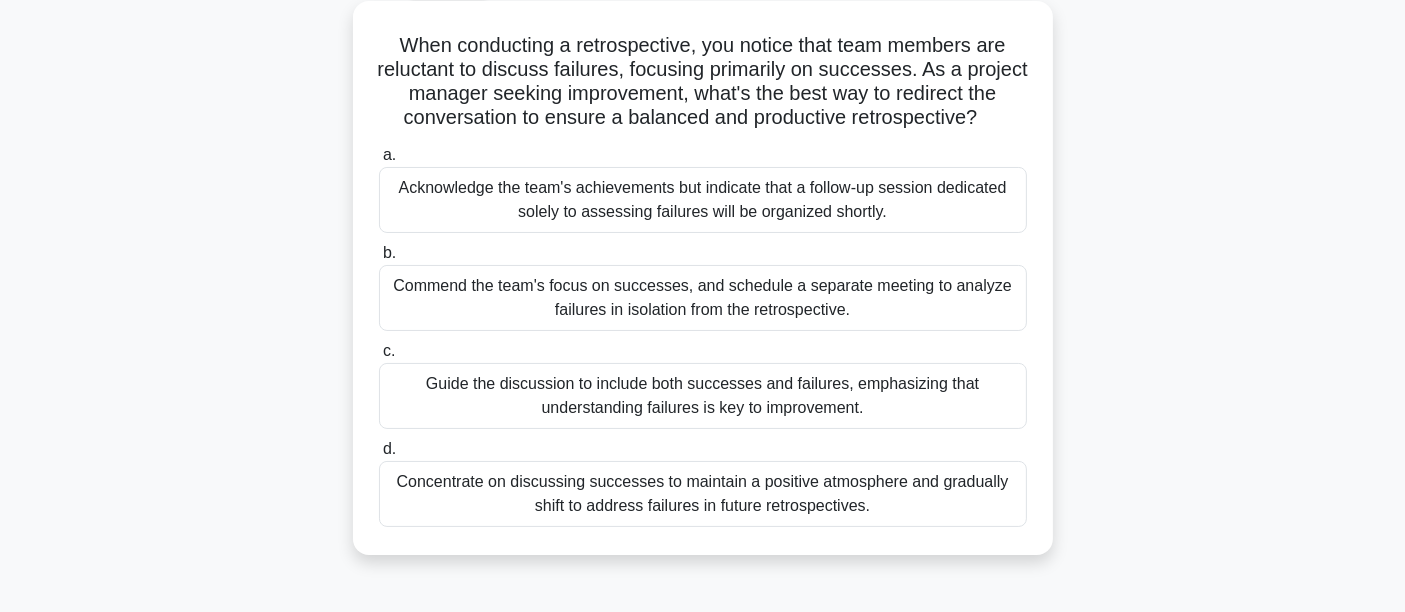 click on "Guide the discussion to include both successes and failures, emphasizing that understanding failures is key to improvement." at bounding box center [703, 396] 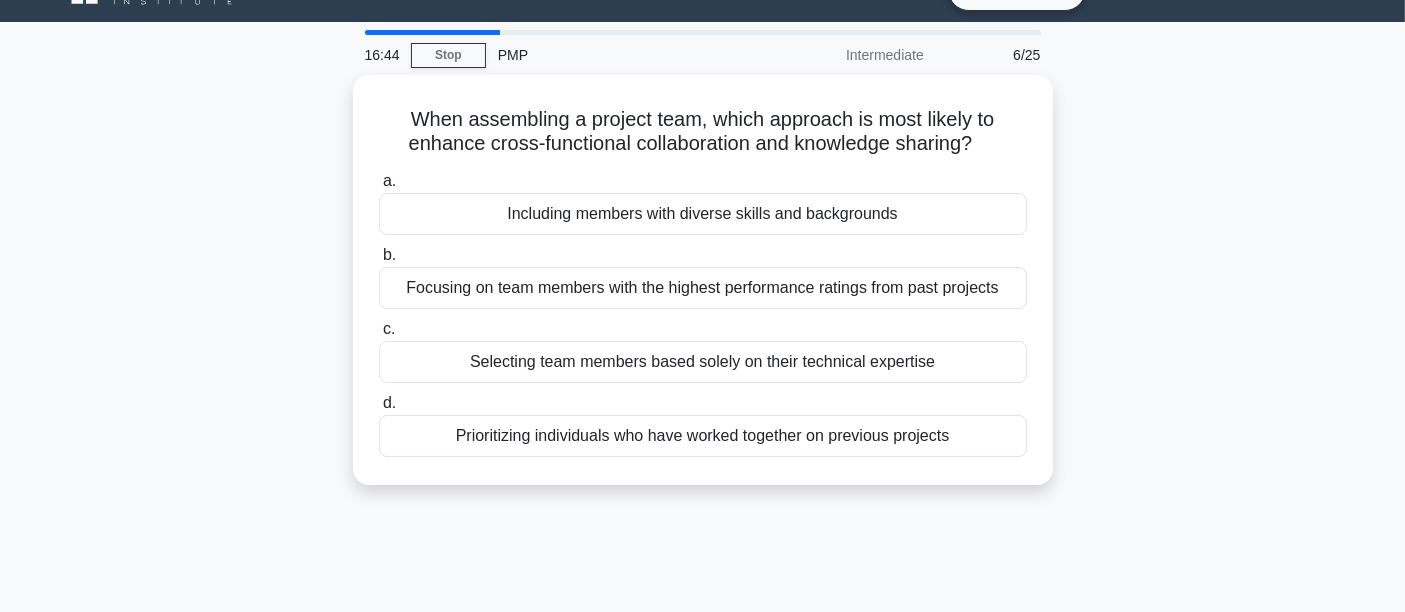 scroll, scrollTop: 0, scrollLeft: 0, axis: both 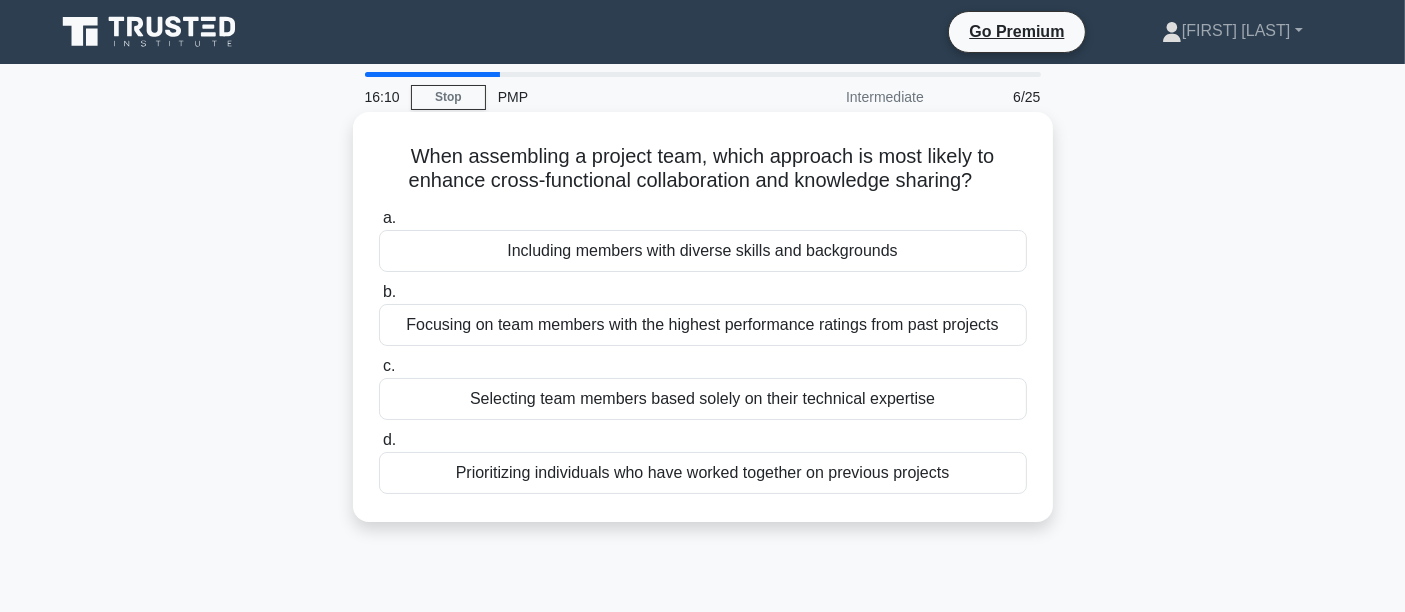 click on "Including members with diverse skills and backgrounds" at bounding box center (703, 251) 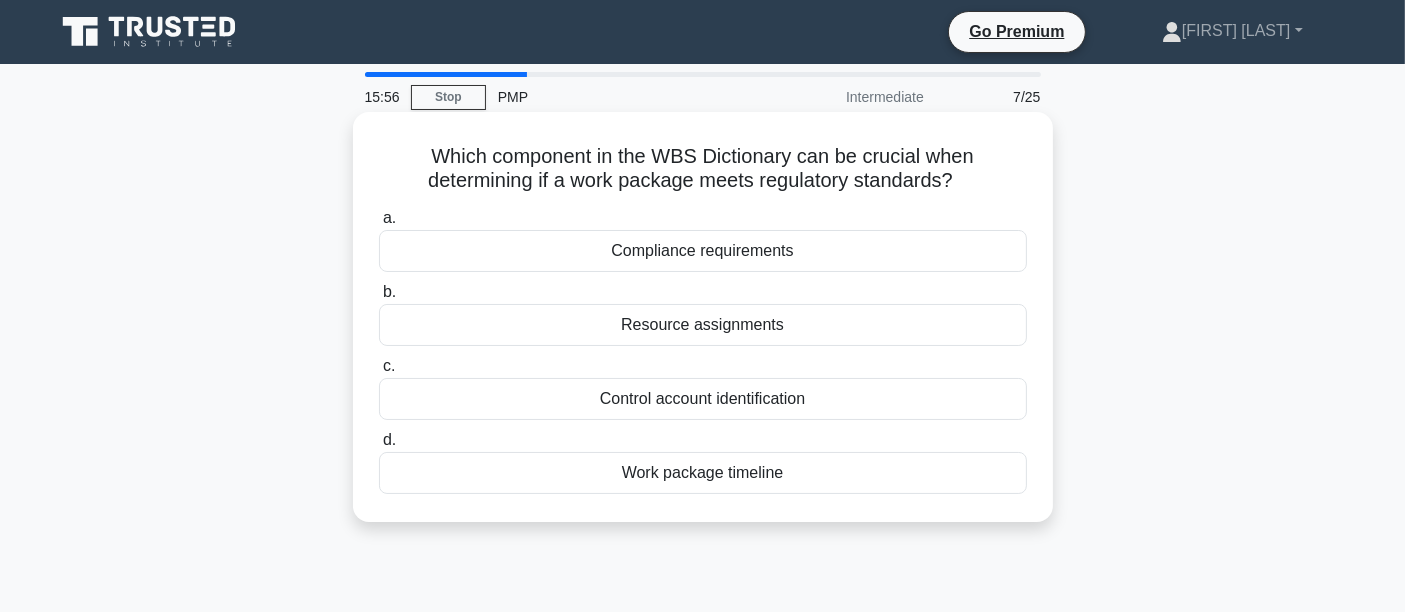 click on "Compliance requirements" at bounding box center (703, 251) 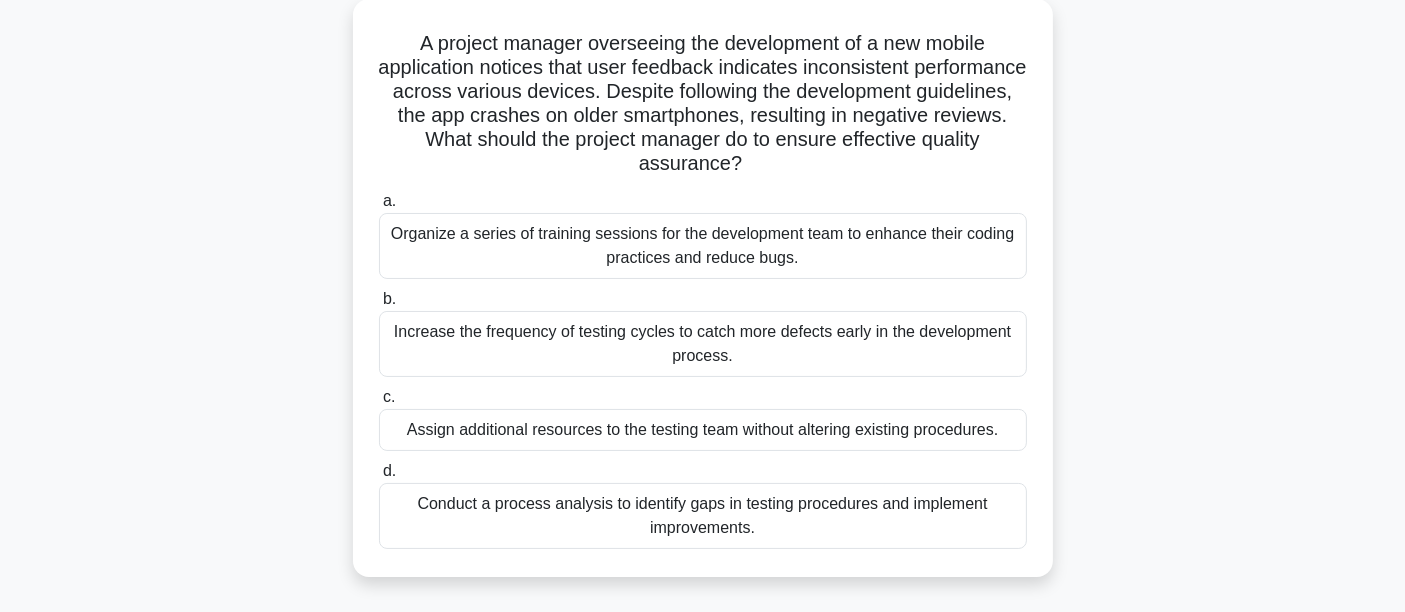 scroll, scrollTop: 133, scrollLeft: 0, axis: vertical 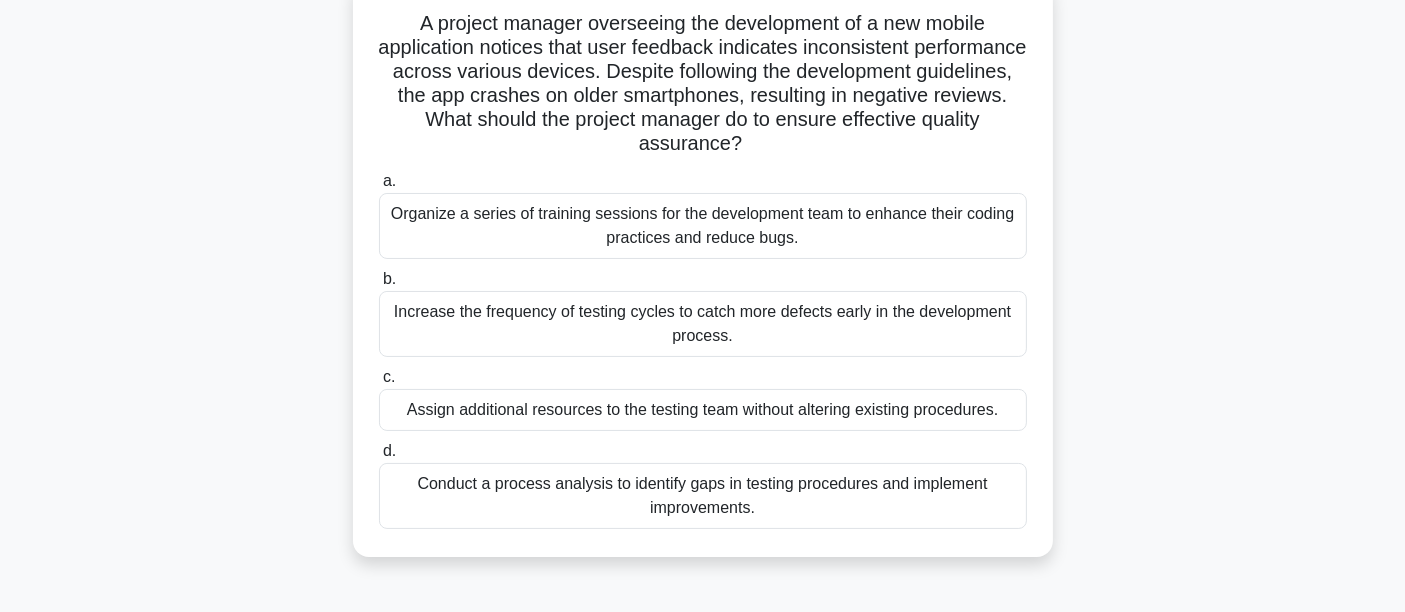 click on "Conduct a process analysis to identify gaps in testing procedures and implement improvements." at bounding box center [703, 496] 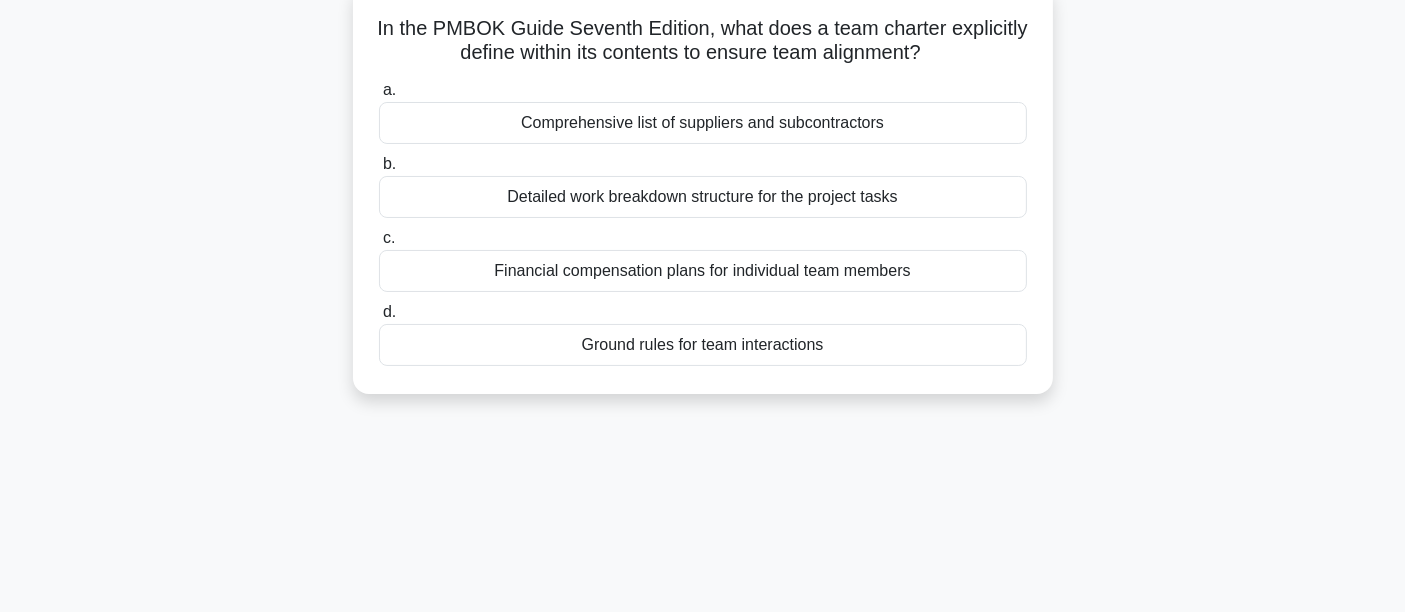 scroll, scrollTop: 0, scrollLeft: 0, axis: both 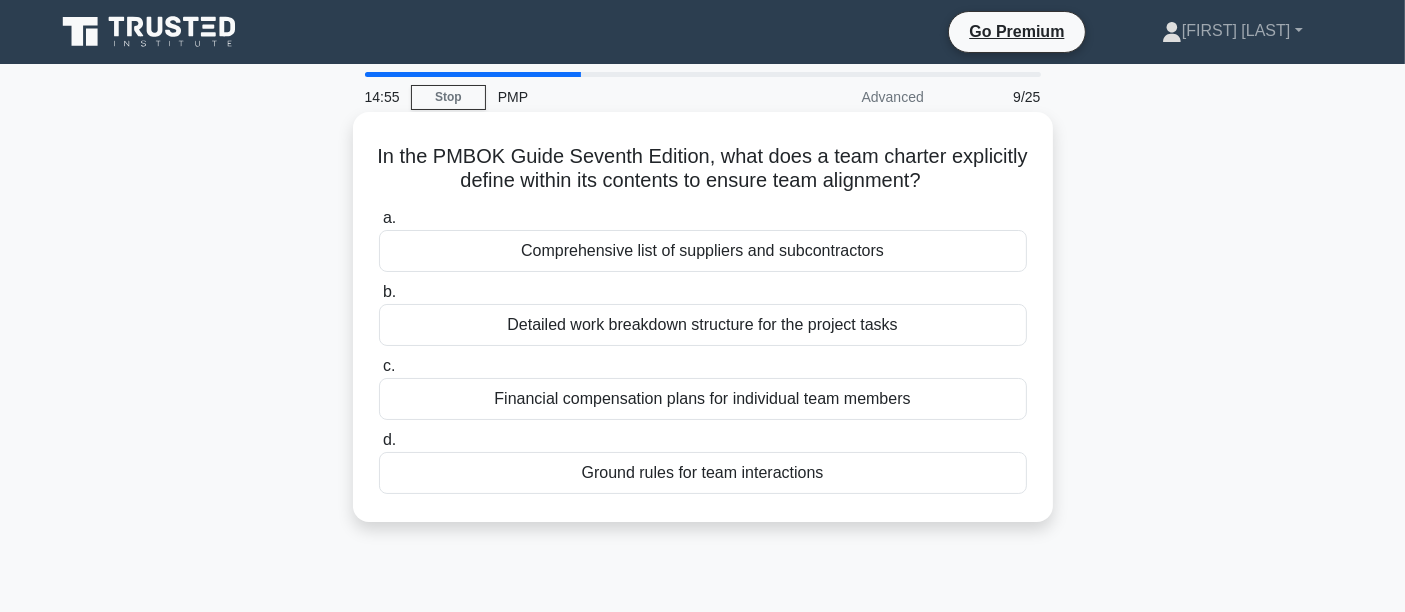 click on "Ground rules for team interactions" at bounding box center (703, 473) 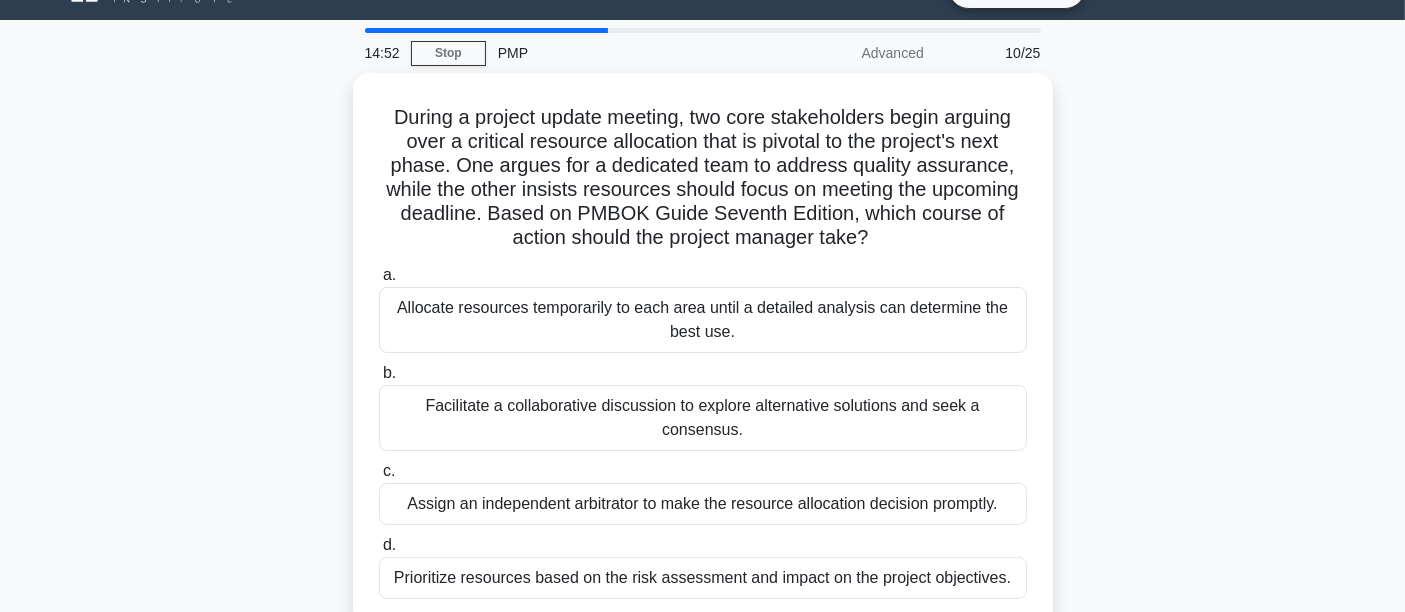 scroll, scrollTop: 88, scrollLeft: 0, axis: vertical 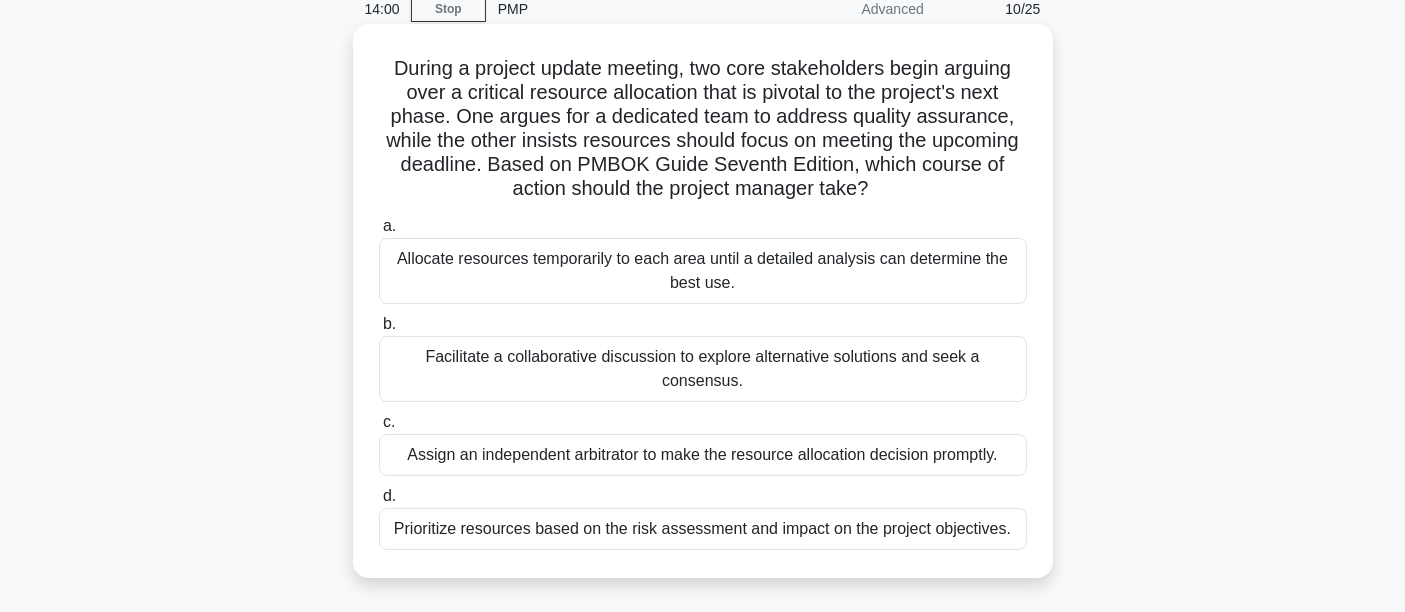click on "Facilitate a collaborative discussion to explore alternative solutions and seek a consensus." at bounding box center (703, 369) 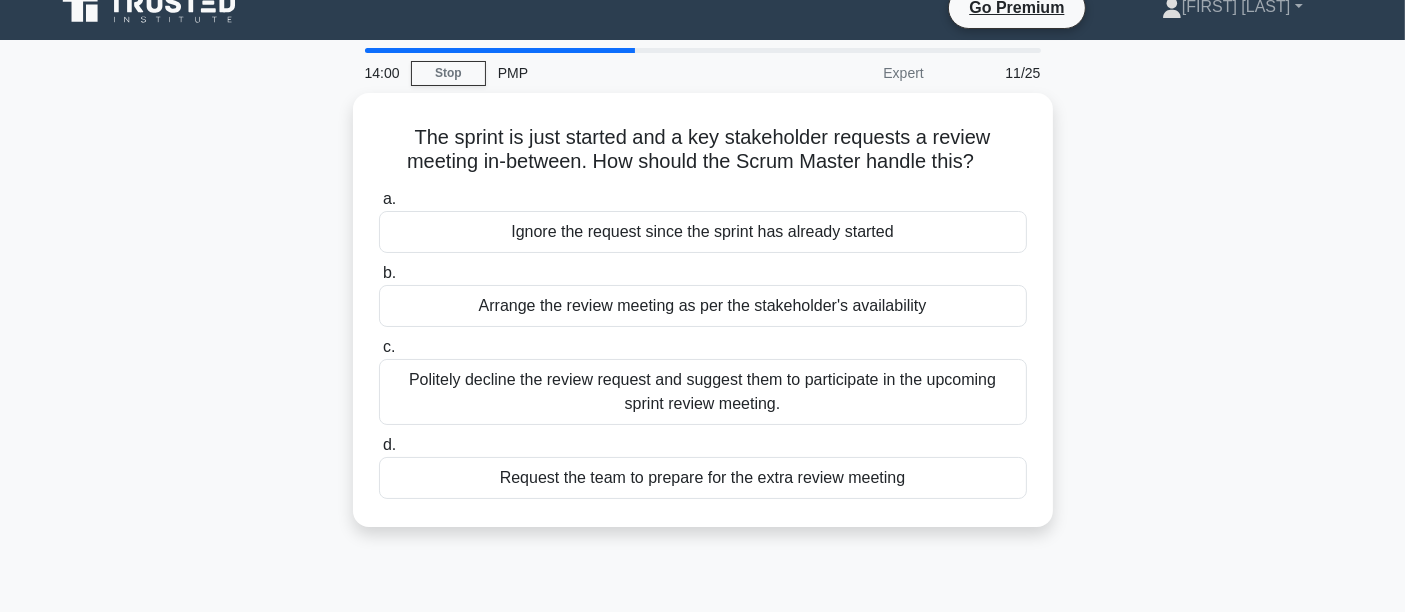 scroll, scrollTop: 0, scrollLeft: 0, axis: both 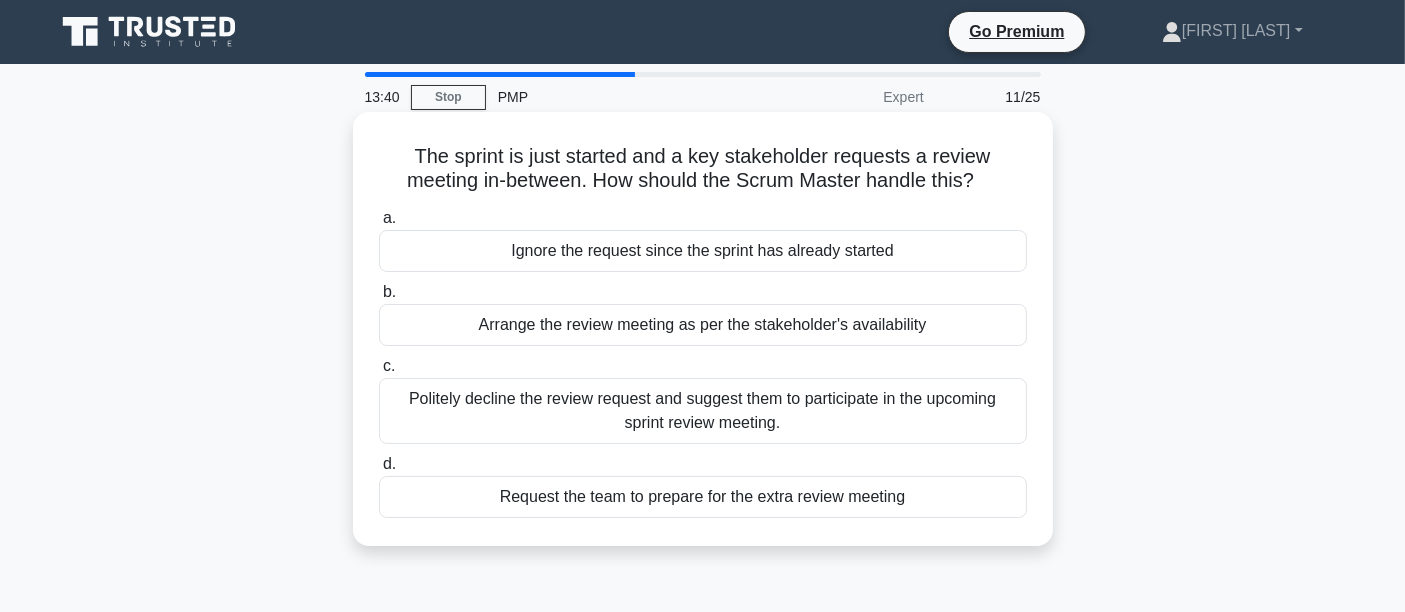 click on "Politely decline the review request and suggest them to participate in the upcoming sprint review meeting." at bounding box center [703, 411] 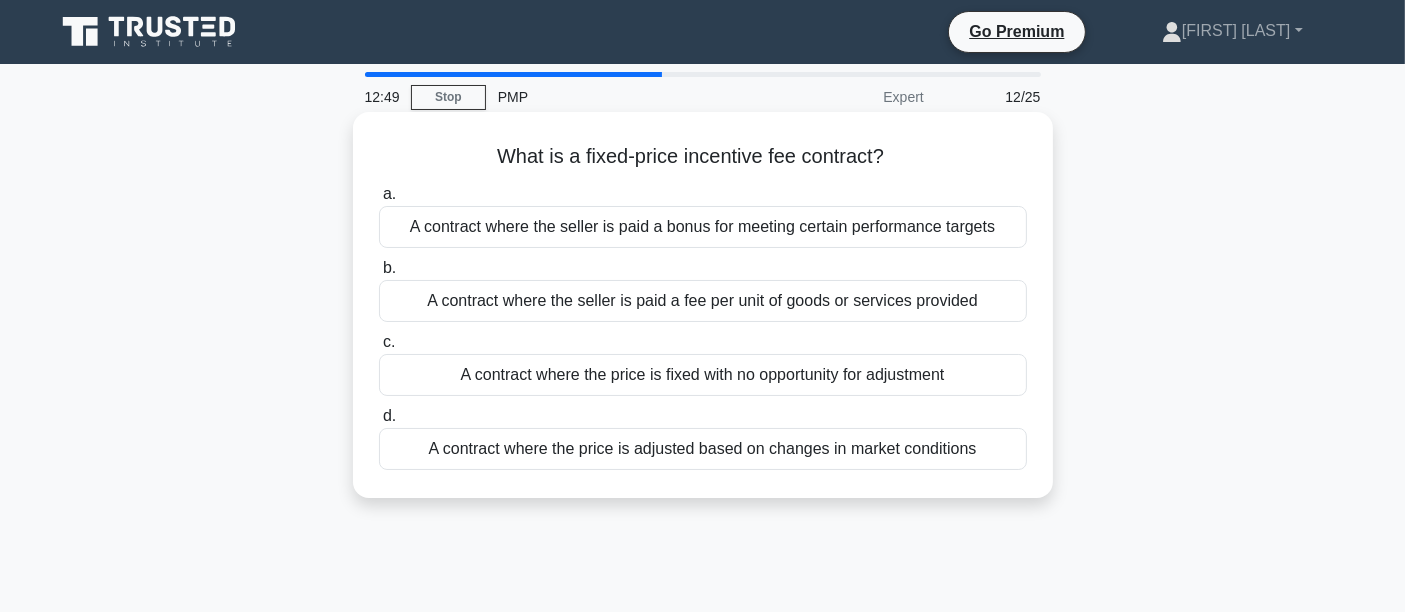 click on "A contract where the price is fixed with no opportunity for adjustment" at bounding box center [703, 375] 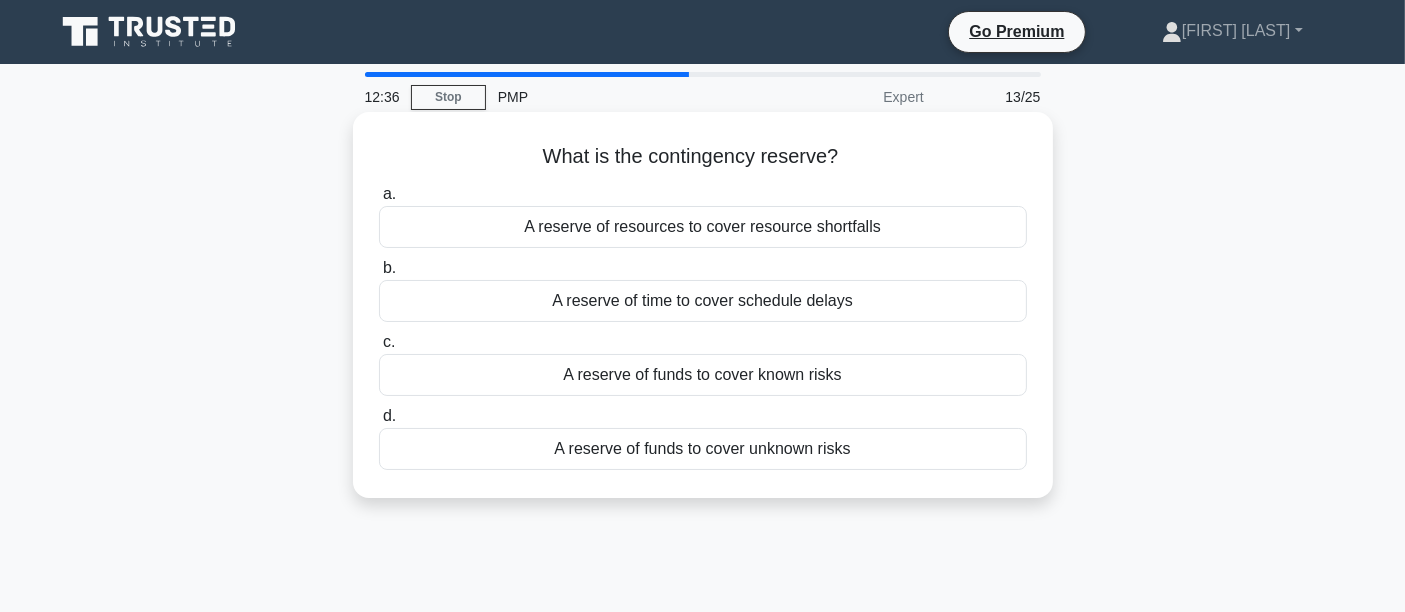 click on "A reserve of funds to cover unknown risks" at bounding box center (703, 449) 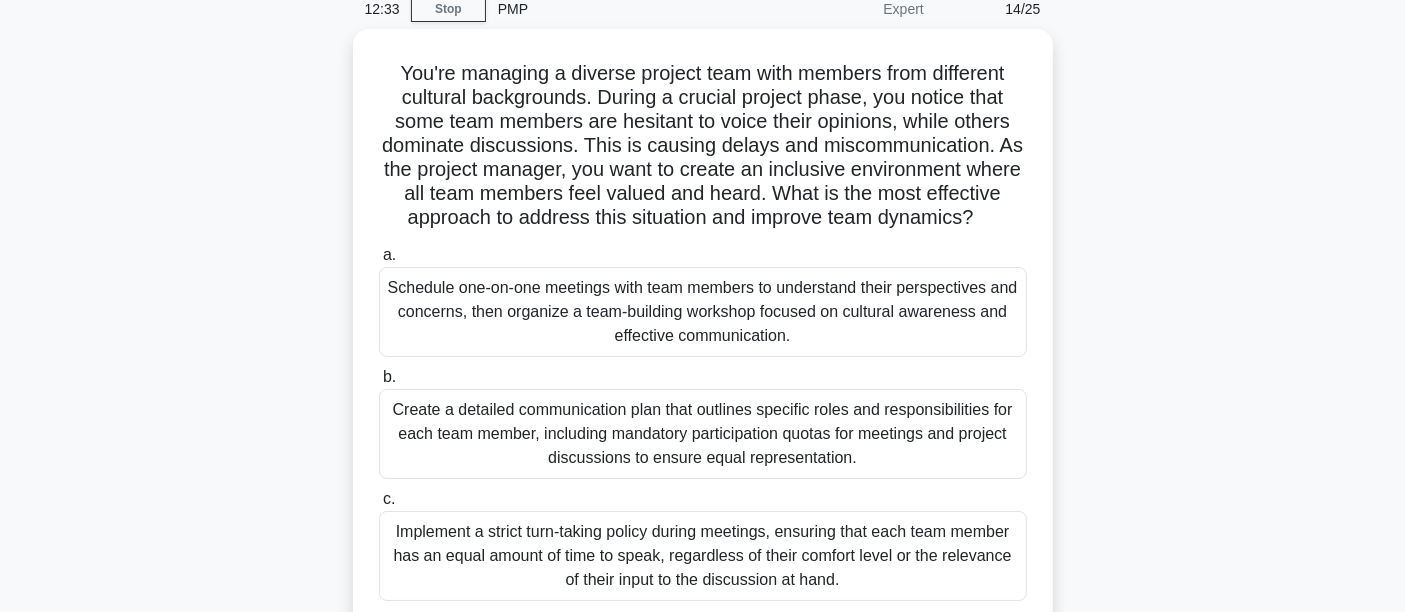 scroll, scrollTop: 133, scrollLeft: 0, axis: vertical 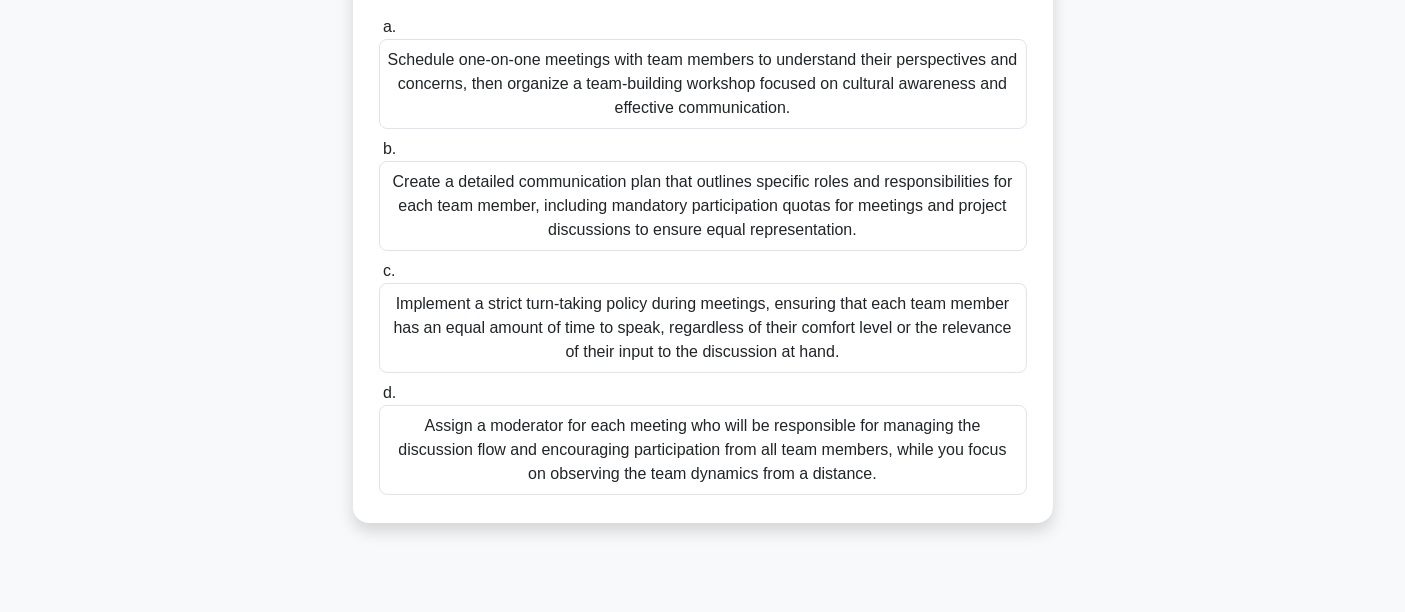 click on "Schedule one-on-one meetings with team members to understand their perspectives and concerns, then organize a team-building workshop focused on cultural awareness and effective communication." at bounding box center (703, 84) 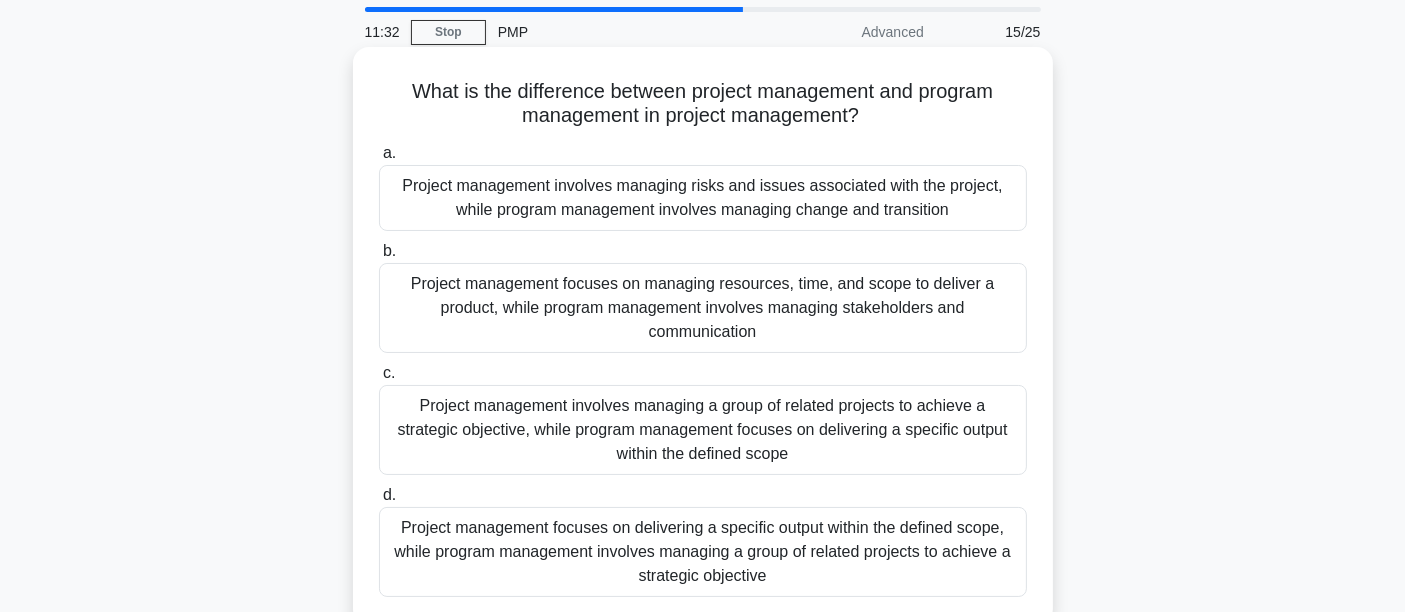 scroll, scrollTop: 0, scrollLeft: 0, axis: both 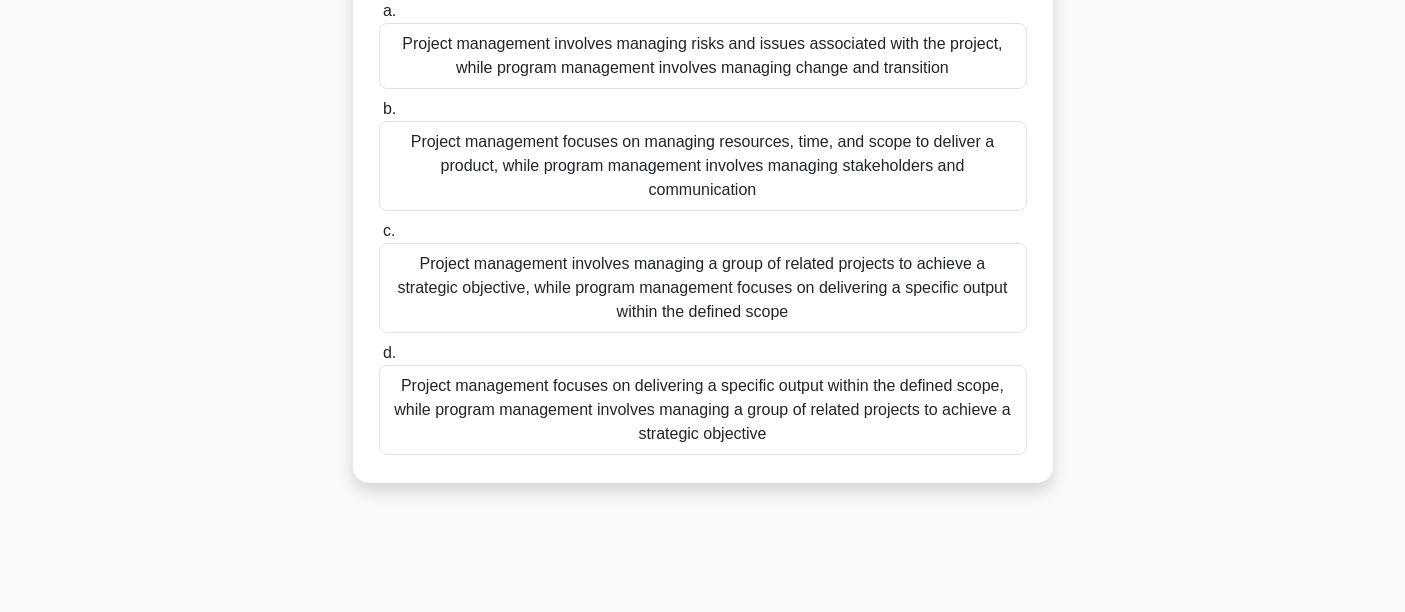 click on "Project management focuses on delivering a specific output within the defined scope, while program management involves managing a group of related projects to achieve a strategic objective" at bounding box center (703, 410) 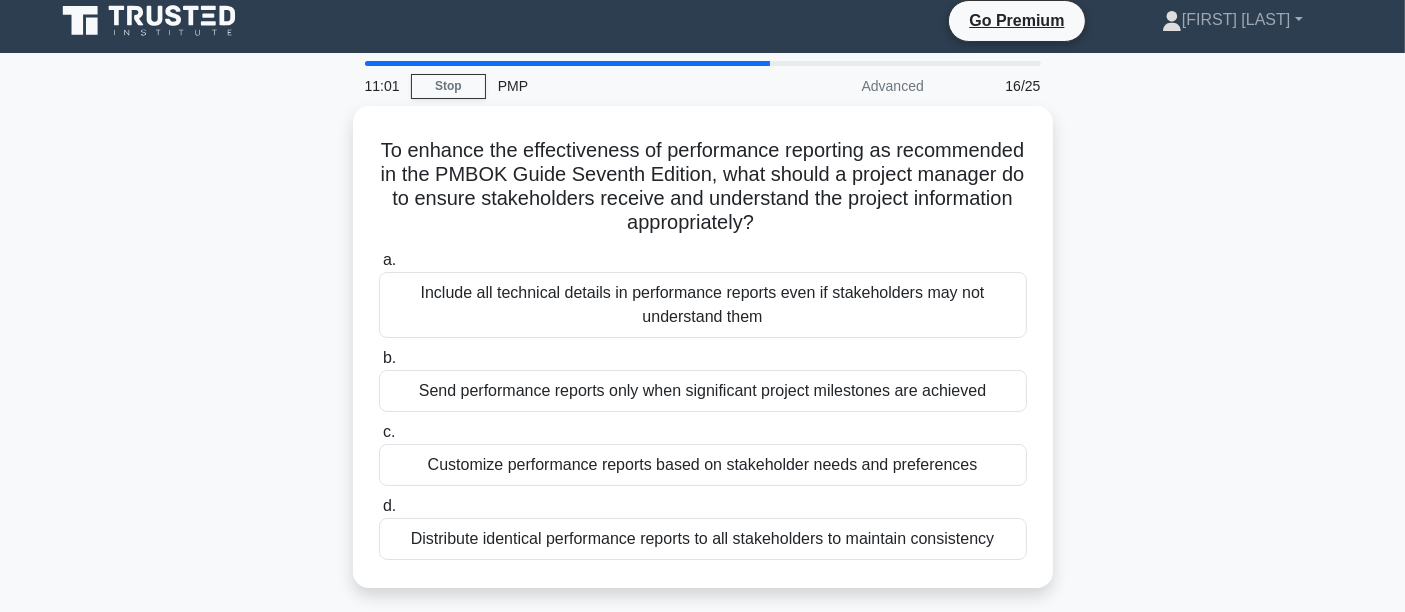 scroll, scrollTop: 0, scrollLeft: 0, axis: both 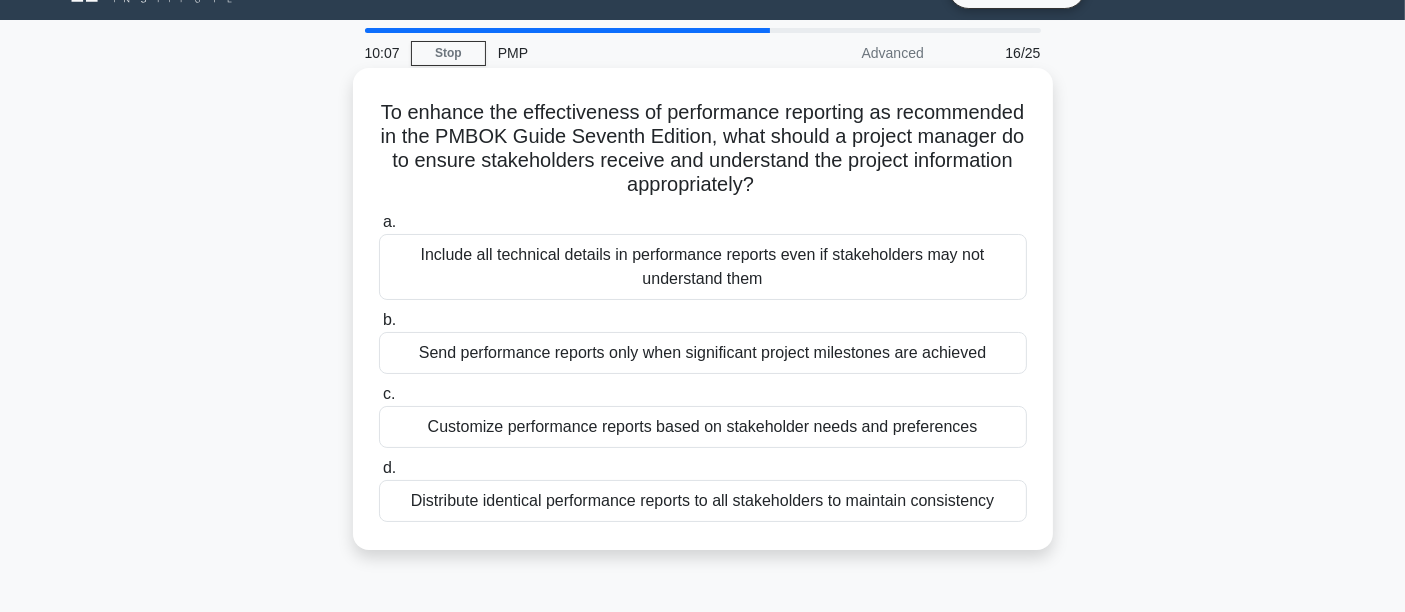 click on "Distribute identical performance reports to all stakeholders to maintain consistency" at bounding box center (703, 501) 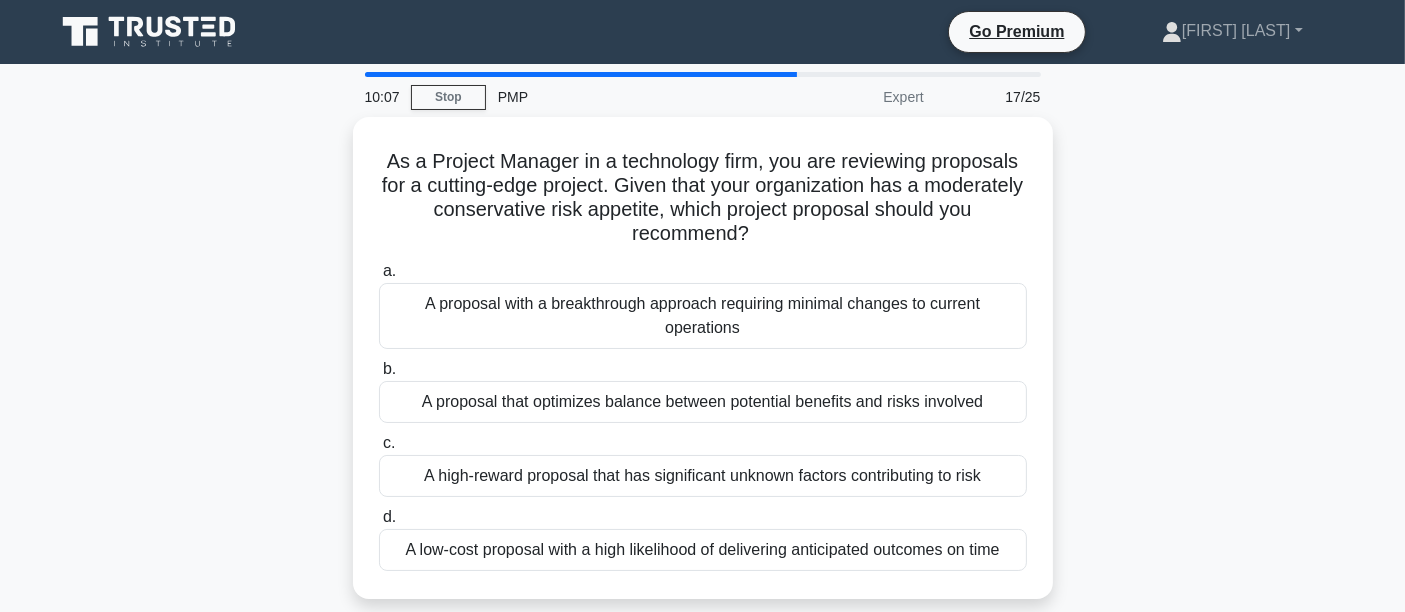 scroll, scrollTop: 0, scrollLeft: 0, axis: both 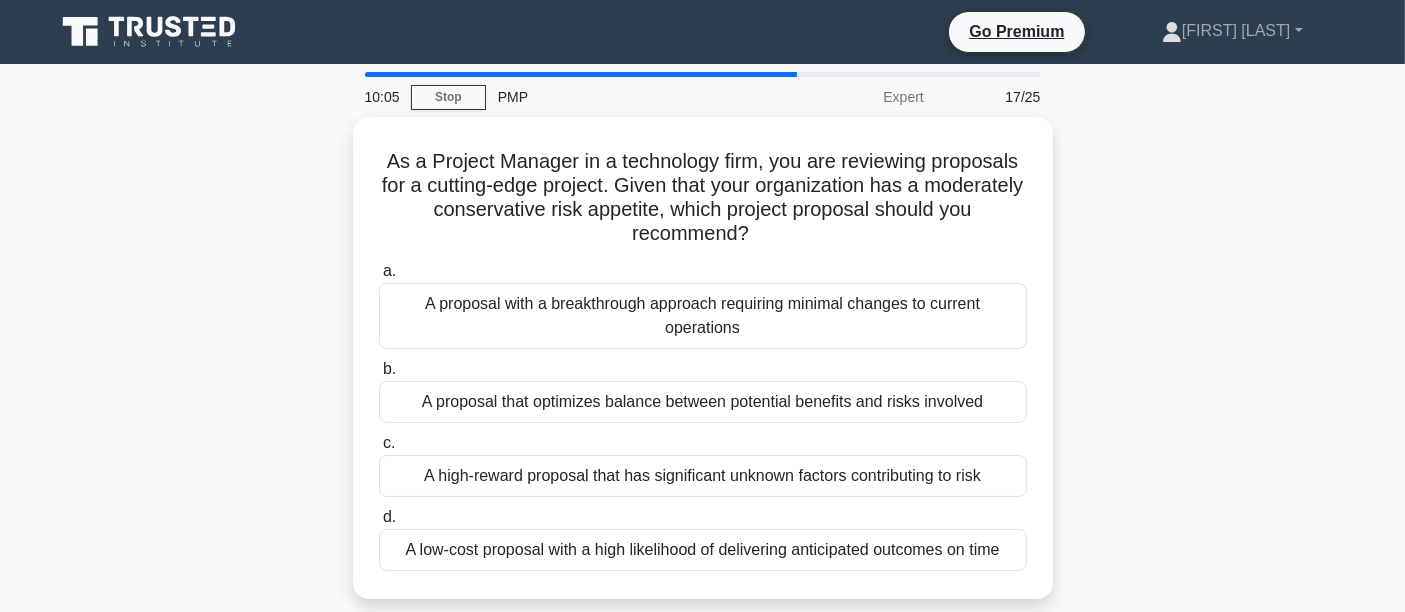 click on "As a Project Manager in a technology firm, you are reviewing proposals for a cutting-edge project. Given that your organization has a moderately conservative risk appetite, which project proposal should you recommend?
.spinner_0XTQ{transform-origin:center;animation:spinner_y6GP .75s linear infinite}@keyframes spinner_y6GP{100%{transform:rotate(360deg)}}
a.
b. c. d." at bounding box center [703, 370] 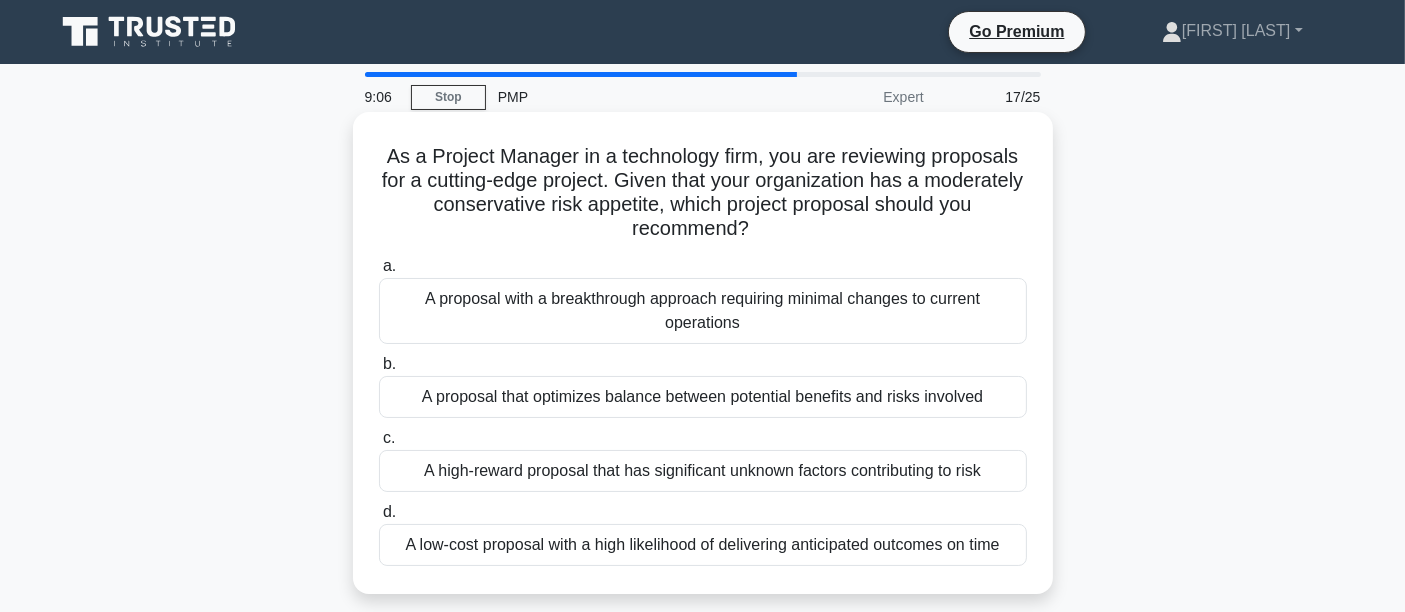 click on "A proposal with a breakthrough approach requiring minimal changes to current operations" at bounding box center [703, 311] 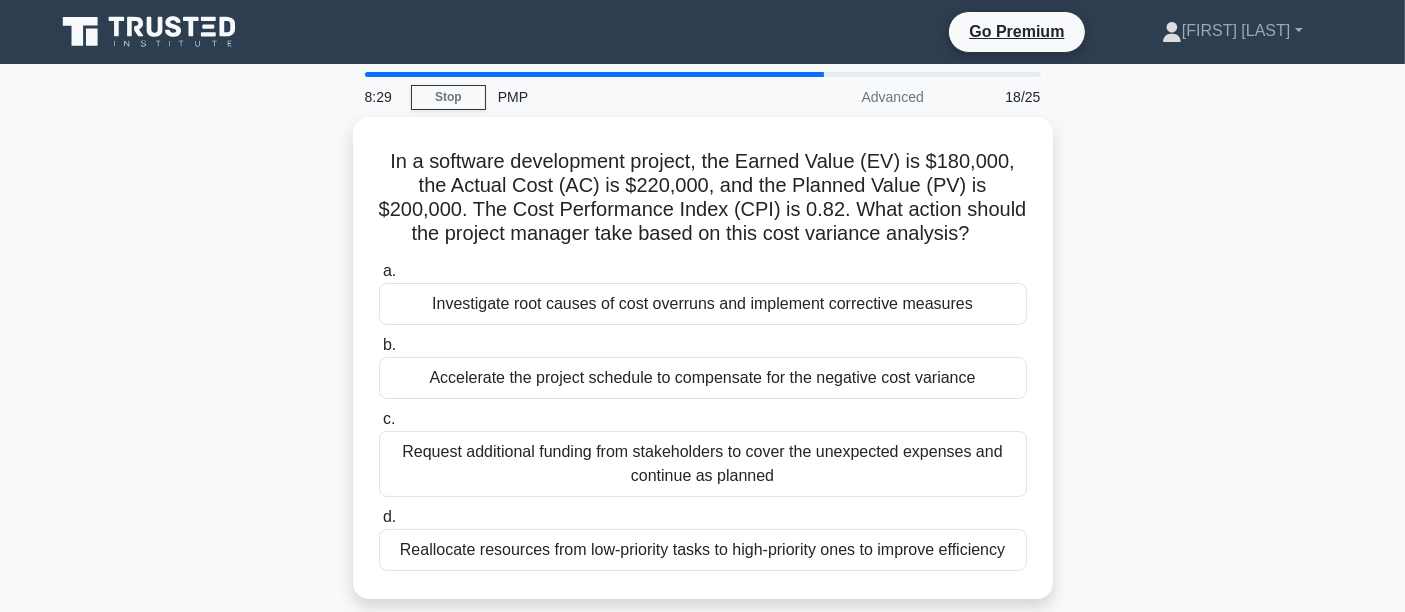 click on "Investigate root causes of cost overruns and implement corrective measures" at bounding box center [703, 304] 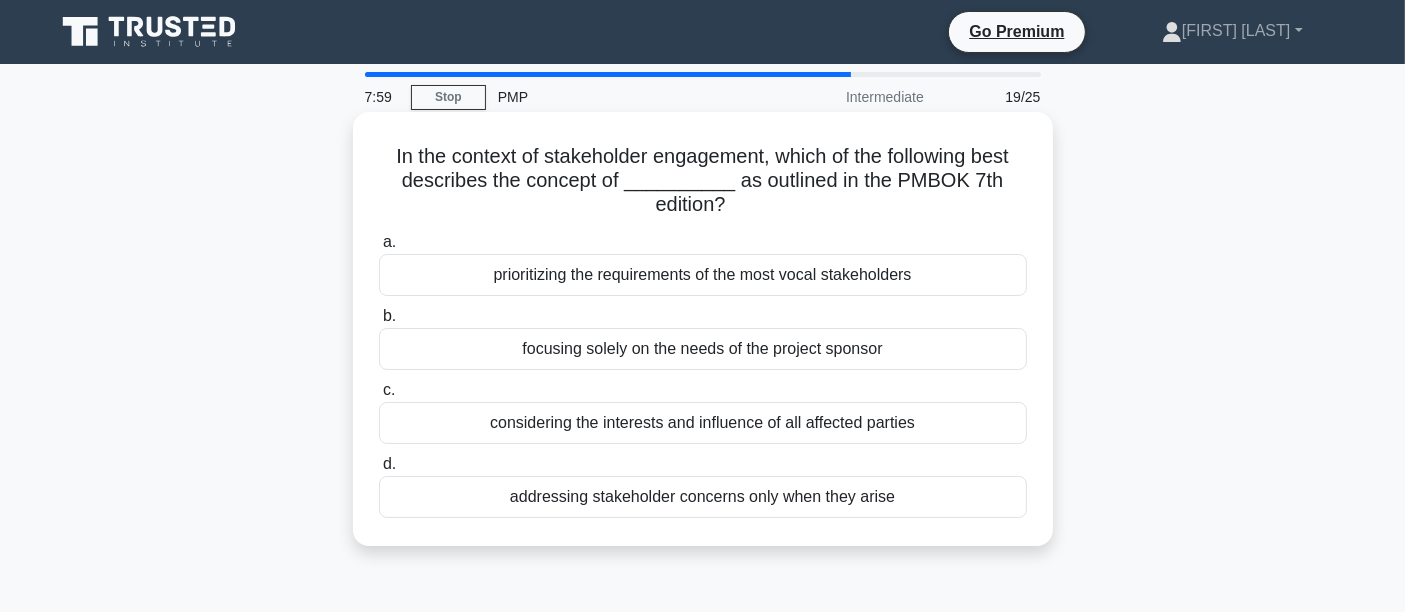 click on "considering the interests and influence of all affected parties" at bounding box center (703, 423) 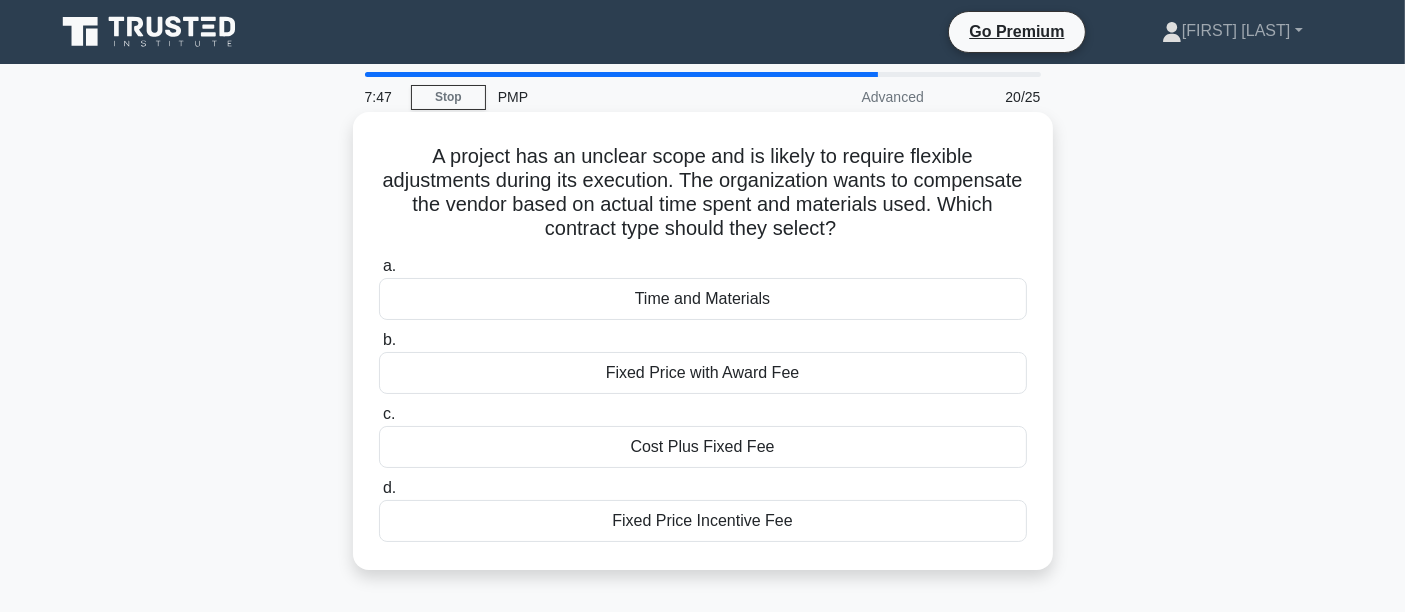 click on "Time and Materials" at bounding box center [703, 299] 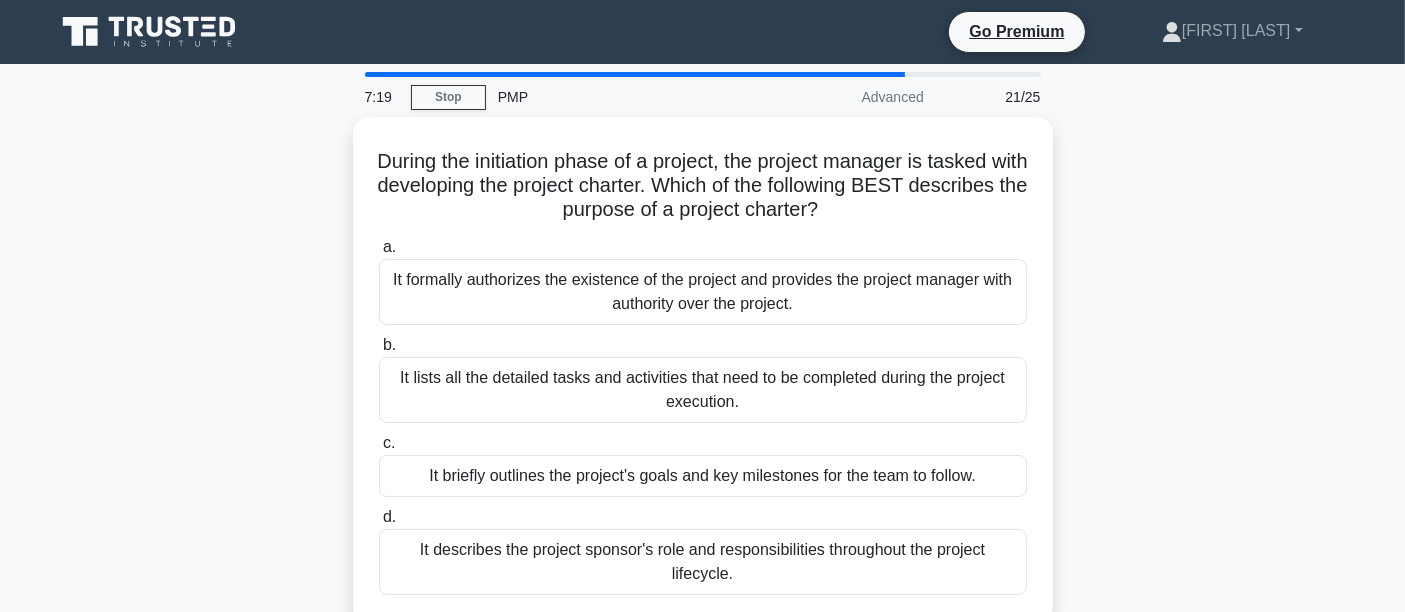 click on "It formally authorizes the existence of the project and provides the project manager with authority over the project." at bounding box center (703, 292) 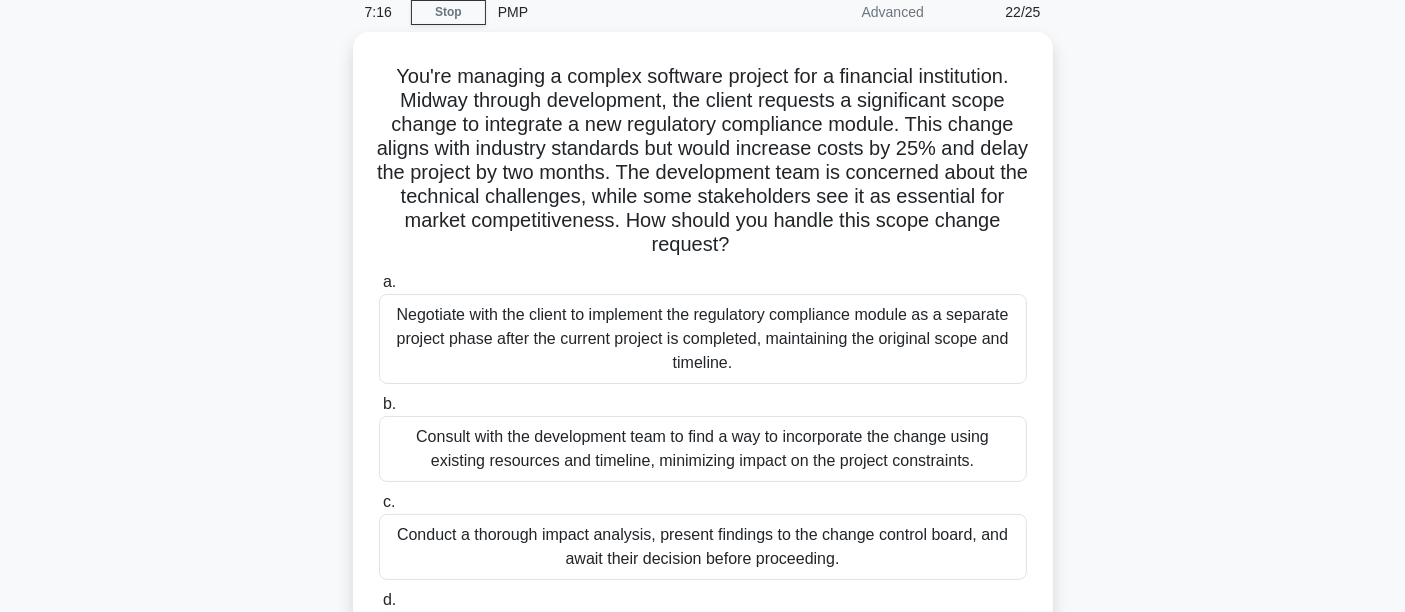scroll, scrollTop: 88, scrollLeft: 0, axis: vertical 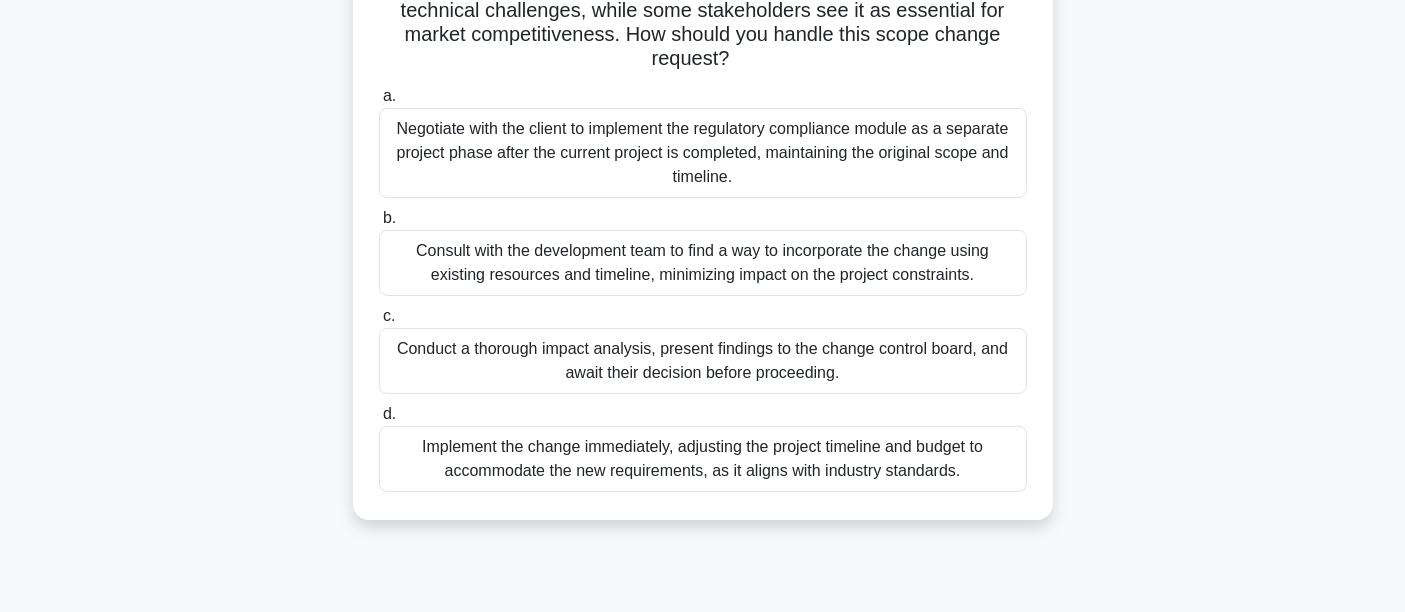 click on "Conduct a thorough impact analysis, present findings to the change control board, and await their decision before proceeding." at bounding box center (703, 361) 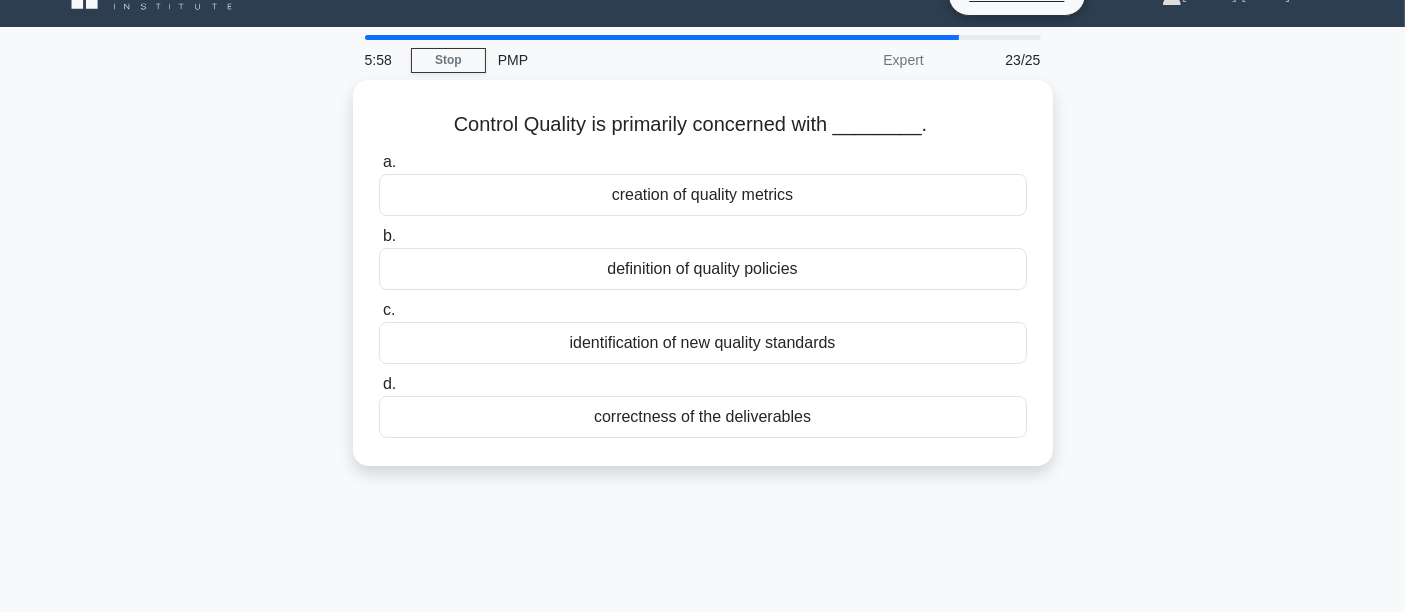 scroll, scrollTop: 0, scrollLeft: 0, axis: both 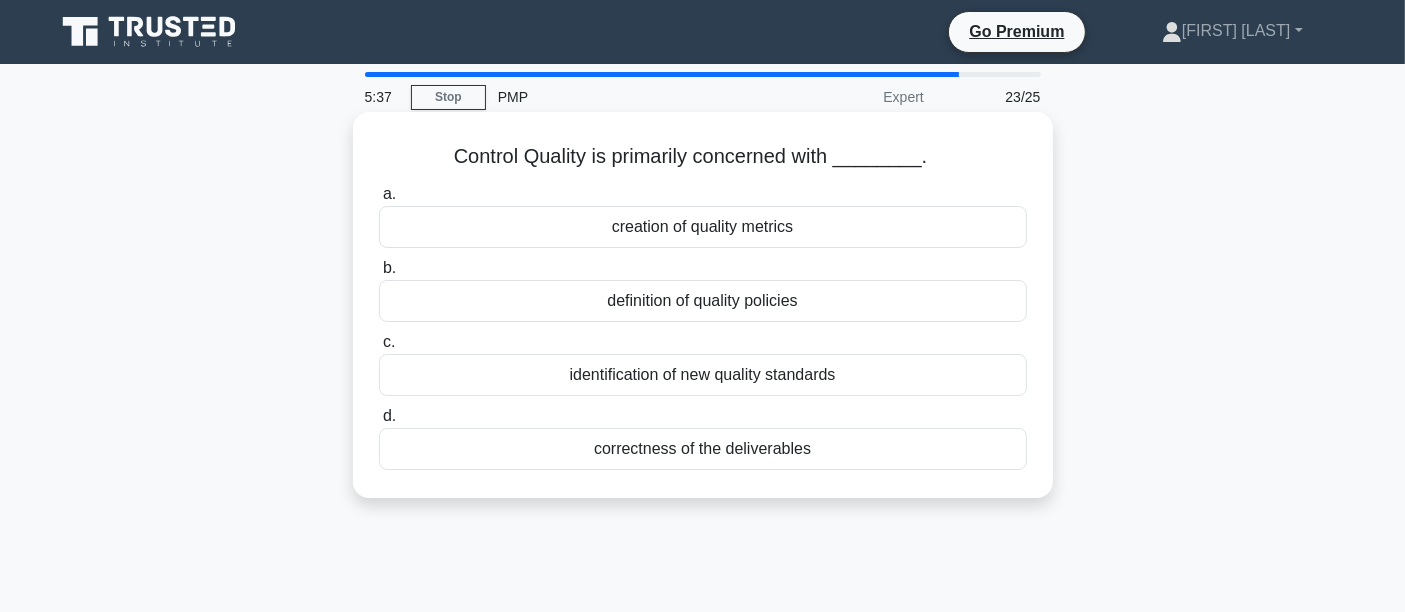click on "creation of quality metrics" at bounding box center [703, 227] 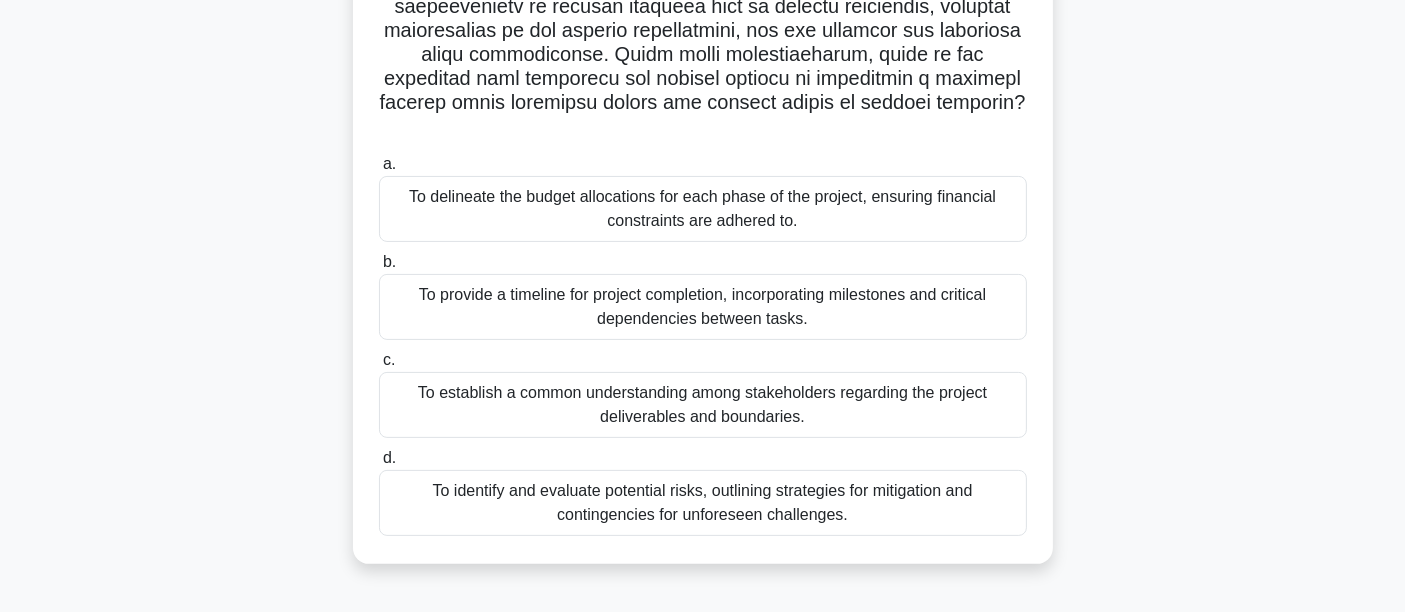 scroll, scrollTop: 400, scrollLeft: 0, axis: vertical 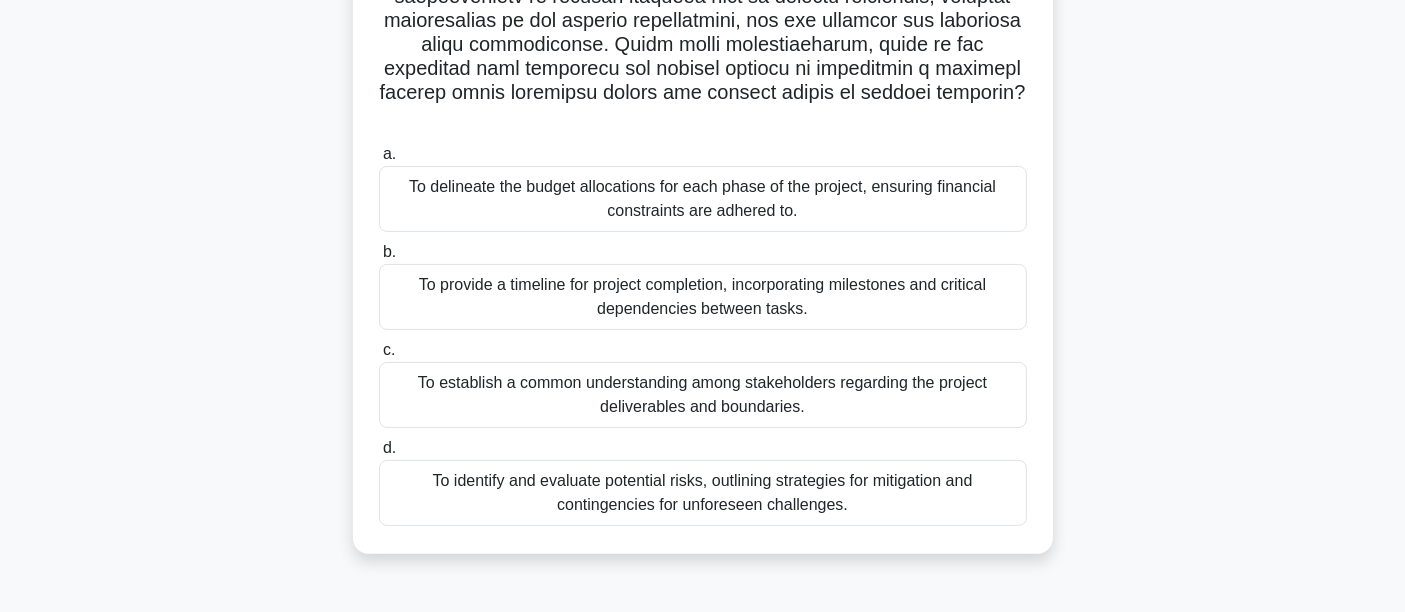 click on "To establish a common understanding among stakeholders regarding the project deliverables and boundaries." at bounding box center (703, 395) 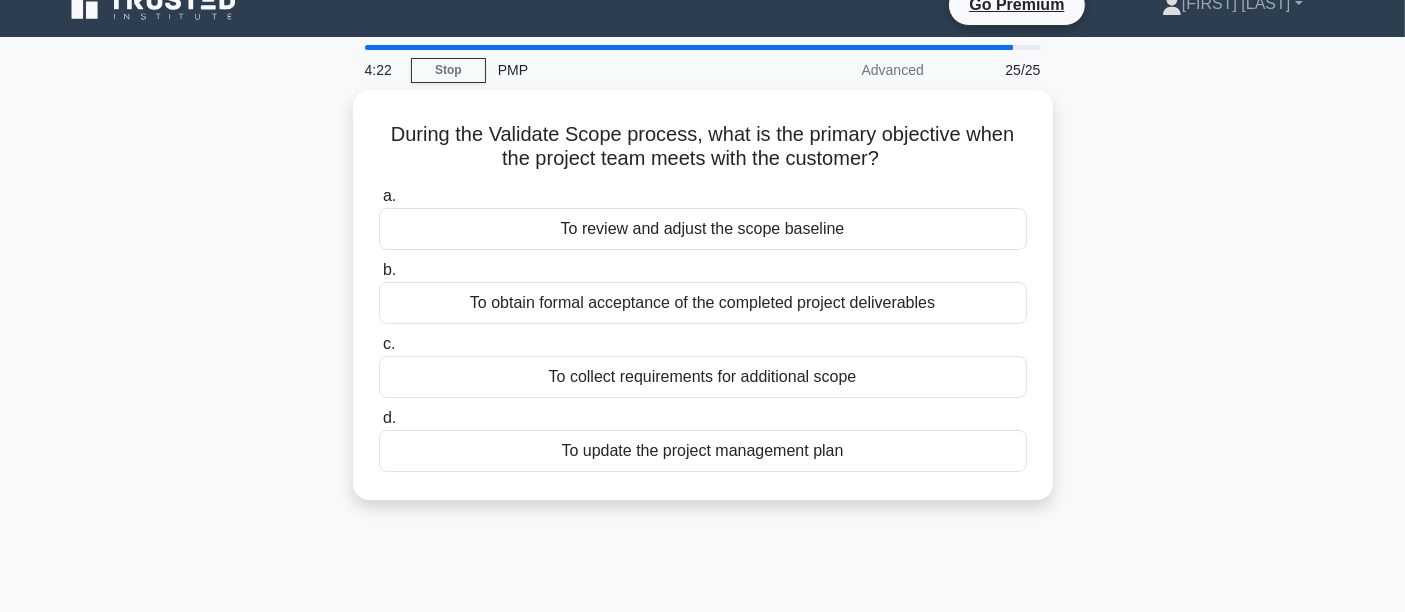 scroll, scrollTop: 0, scrollLeft: 0, axis: both 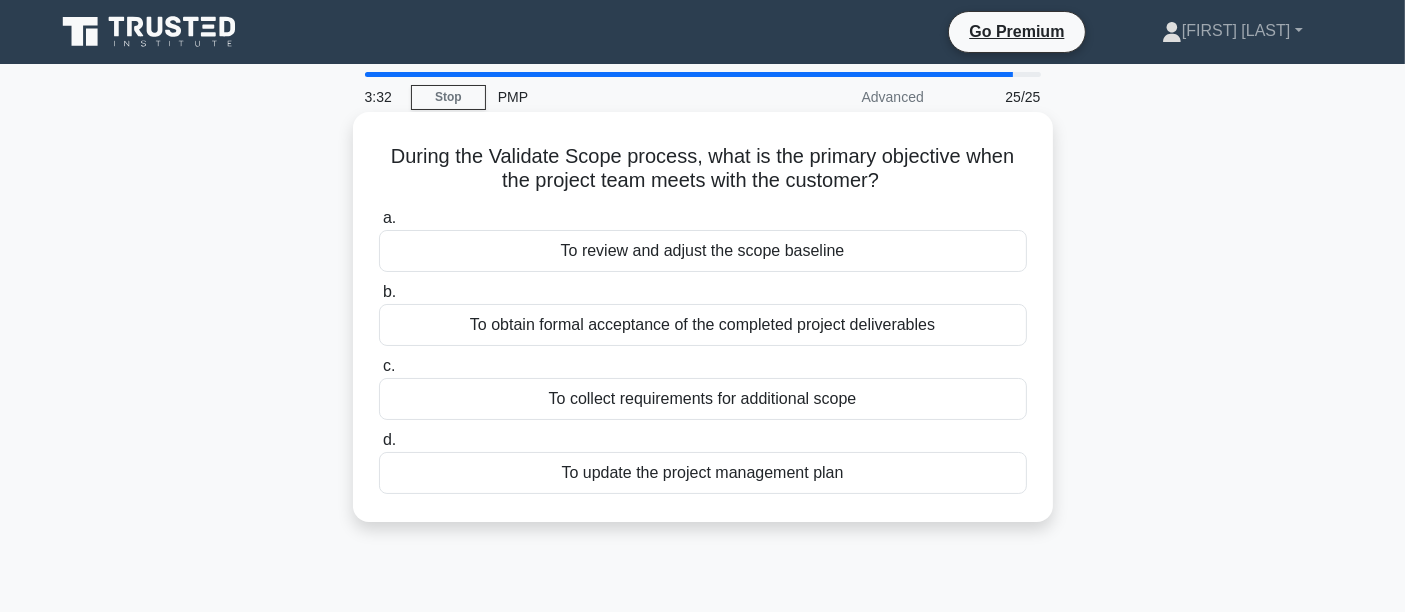 click on "To obtain formal acceptance of the completed project deliverables" at bounding box center (703, 325) 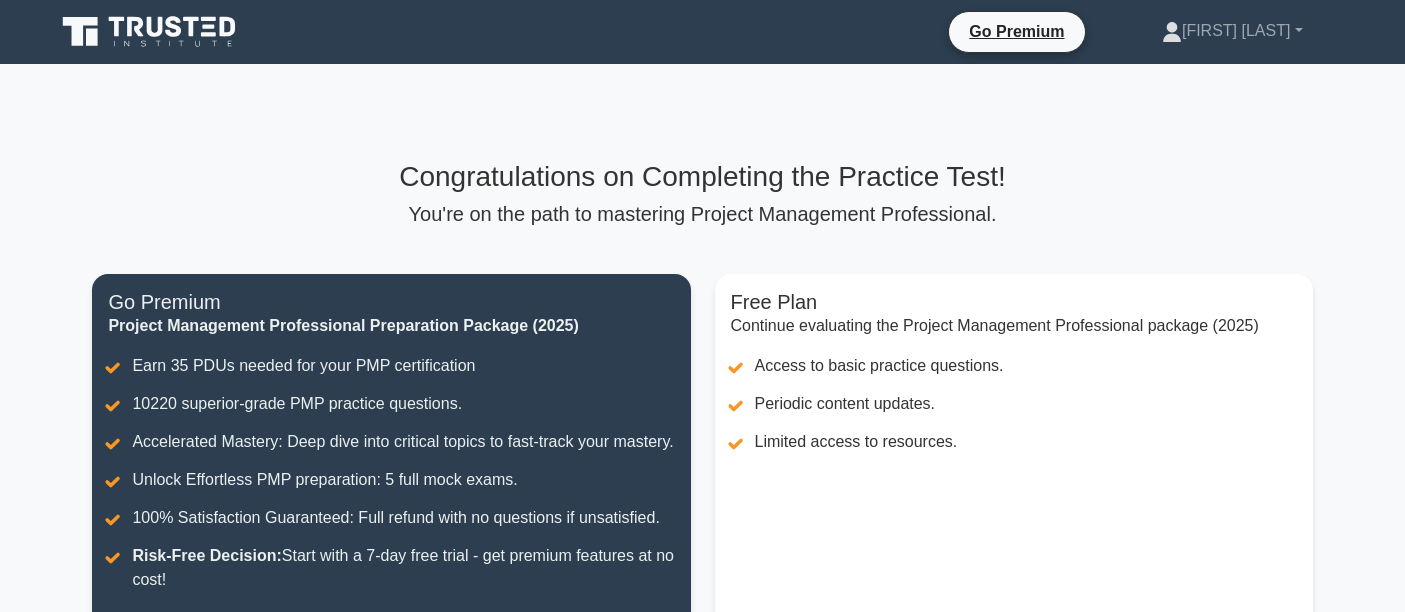 scroll, scrollTop: 0, scrollLeft: 0, axis: both 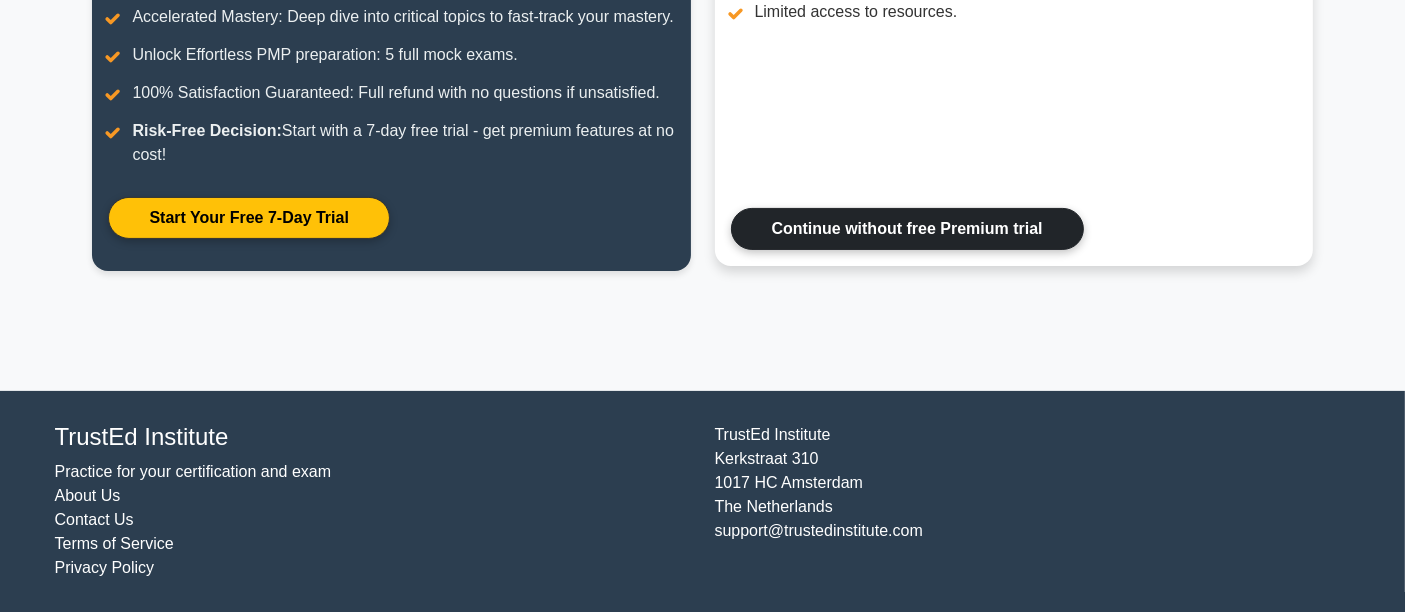 click on "Continue without free Premium trial" at bounding box center (907, 229) 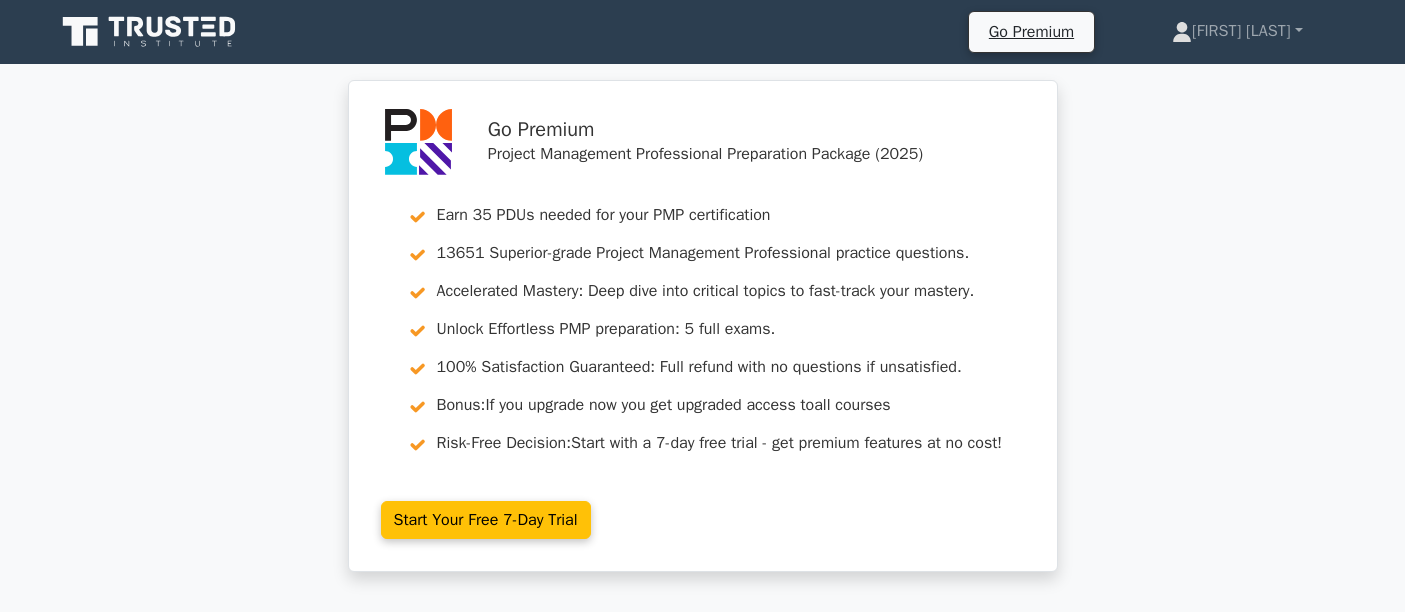 scroll, scrollTop: 0, scrollLeft: 0, axis: both 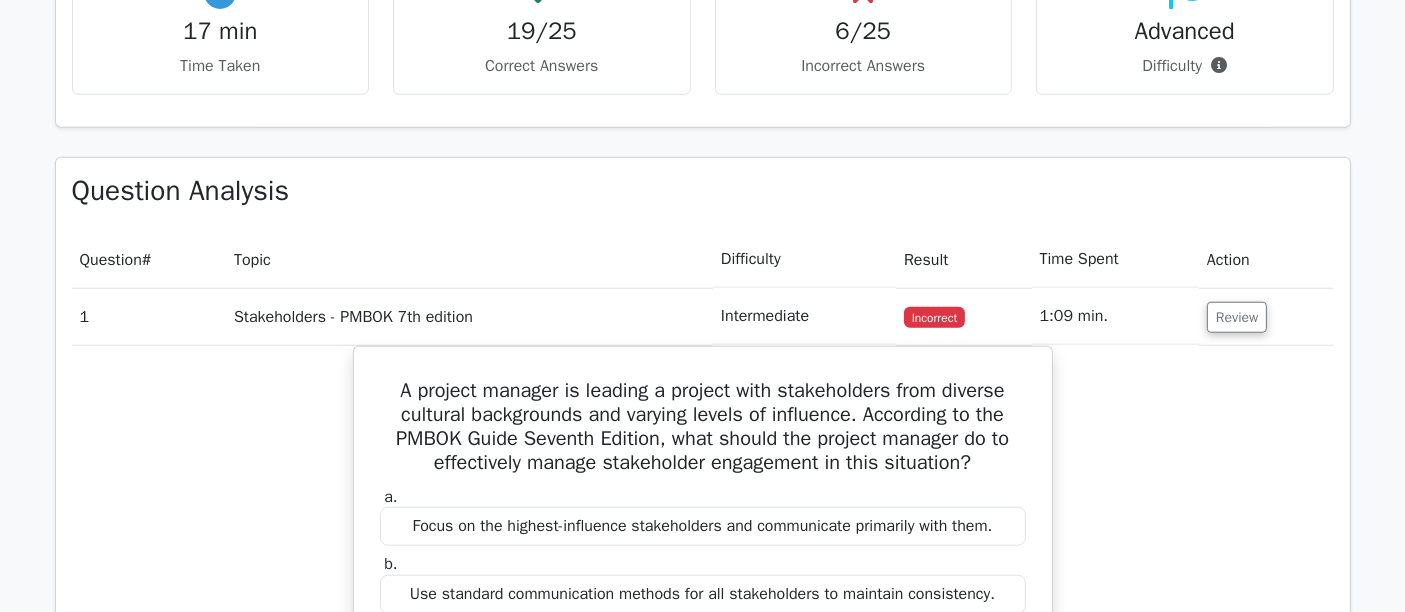 click on "Incorrect Answers" at bounding box center (864, 66) 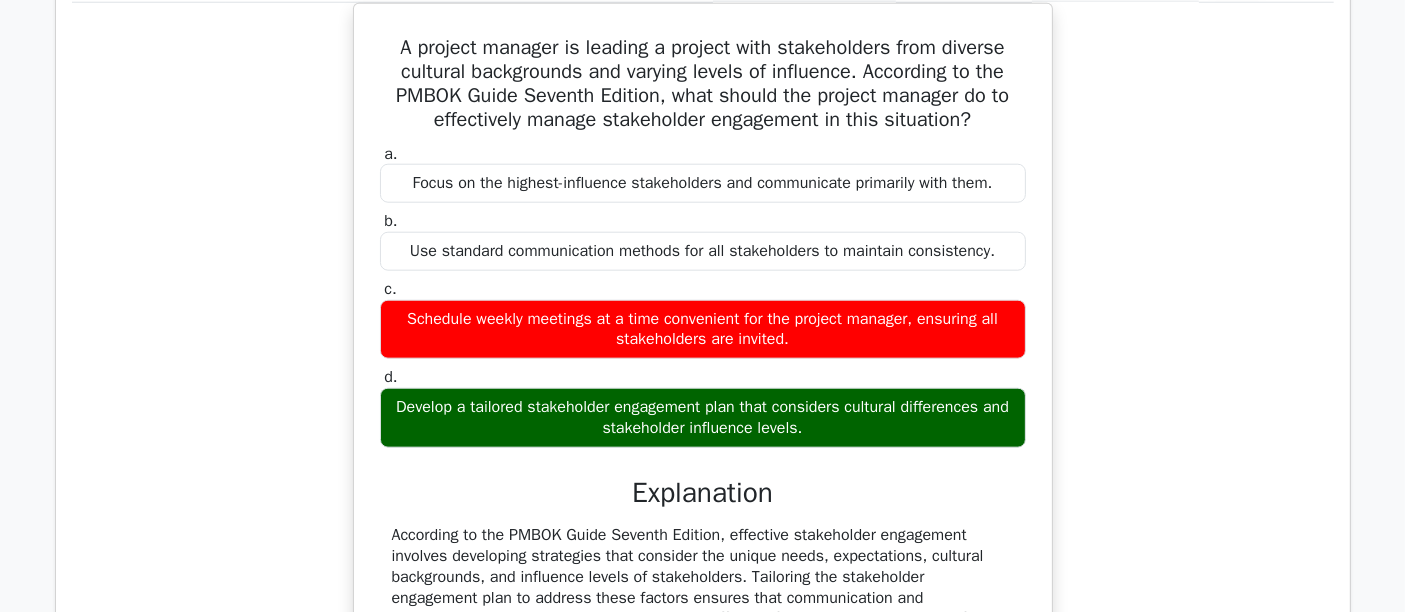 scroll, scrollTop: 2151, scrollLeft: 0, axis: vertical 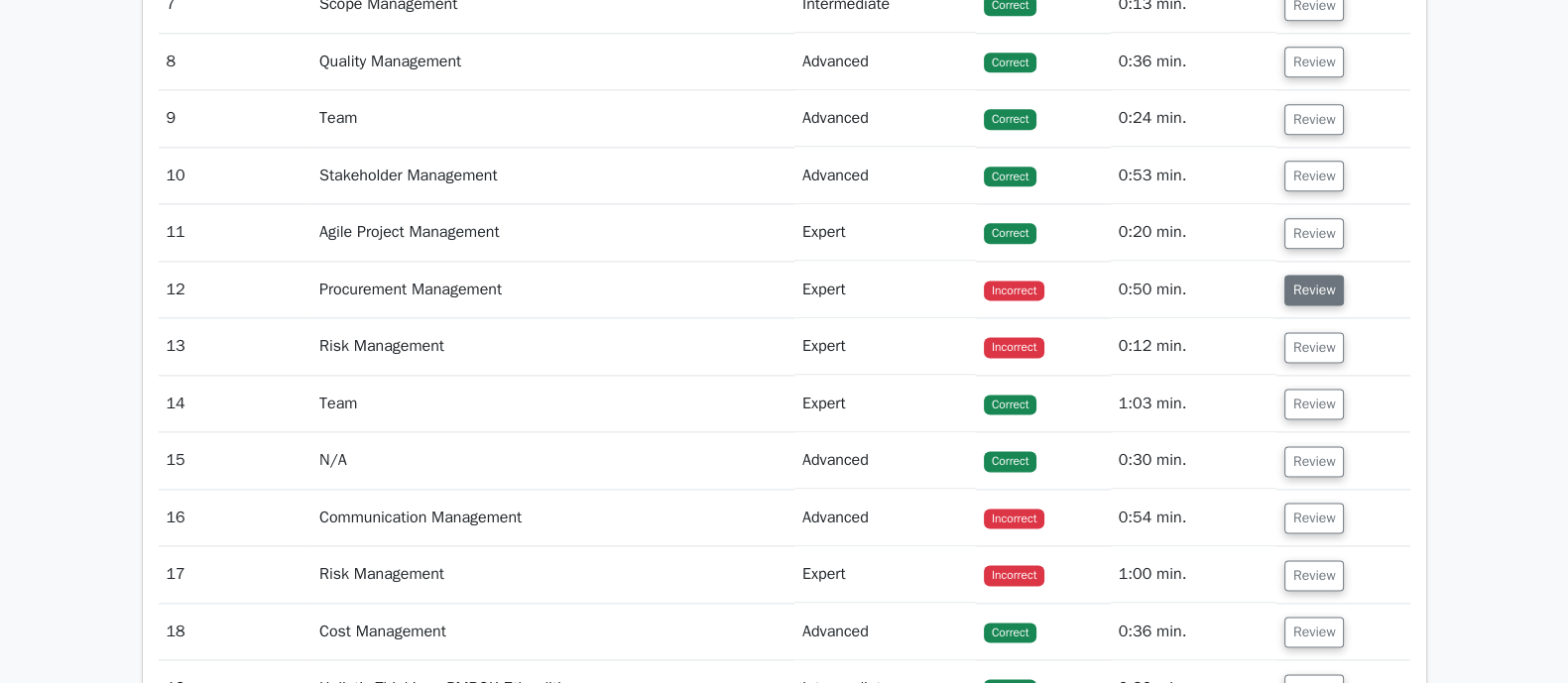 click on "Review" at bounding box center [1314, 289] 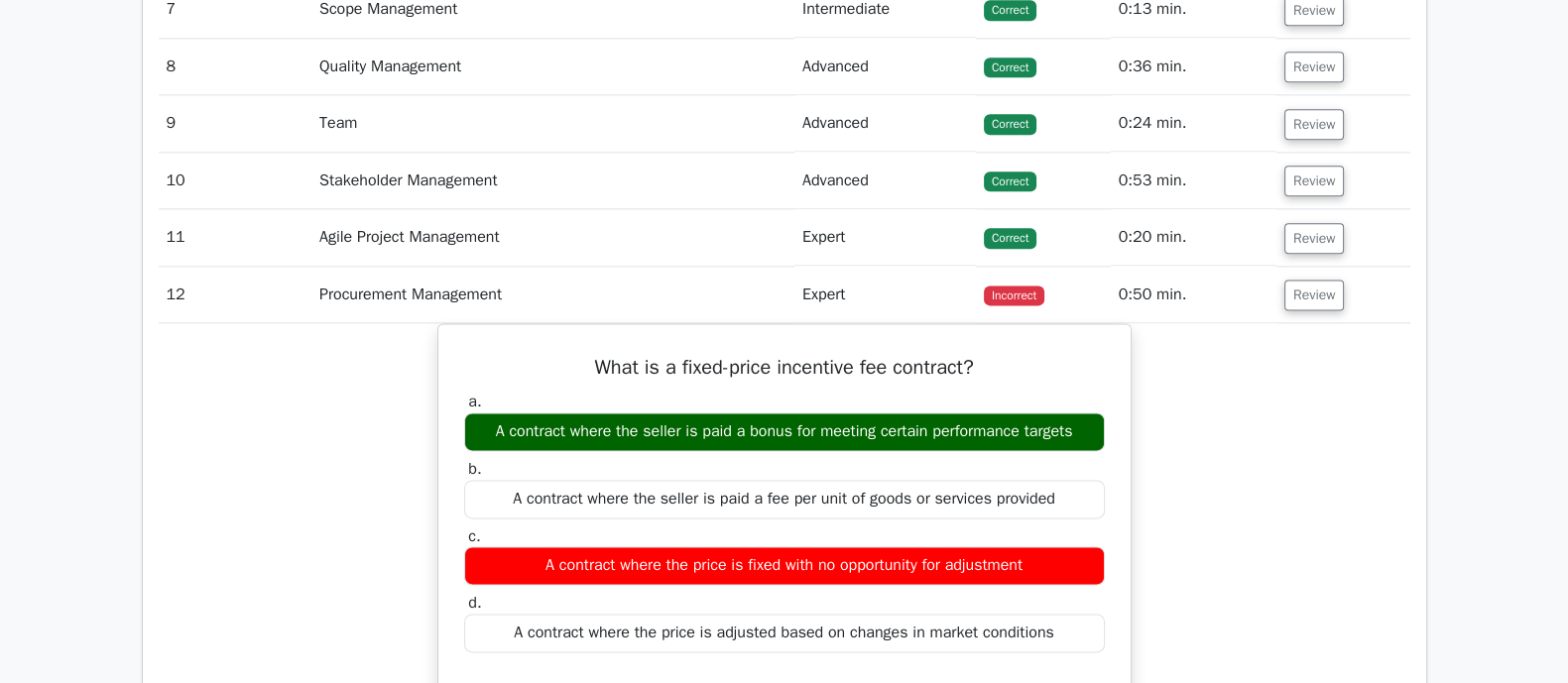 click on "Go Premium
Project Management Professional Preparation Package (2025)
Earn 35 PDUs needed for your PMP certification
13651 Superior-grade  Project Management Professional practice questions.
Accelerated Mastery: Deep dive into critical topics to fast-track your mastery.
Unlock Effortless PMP preparation: 5 full exams.
100% Satisfaction Guaranteed: Full refund with no questions if unsatisfied.
Bonus: all courses" at bounding box center (784, -299) 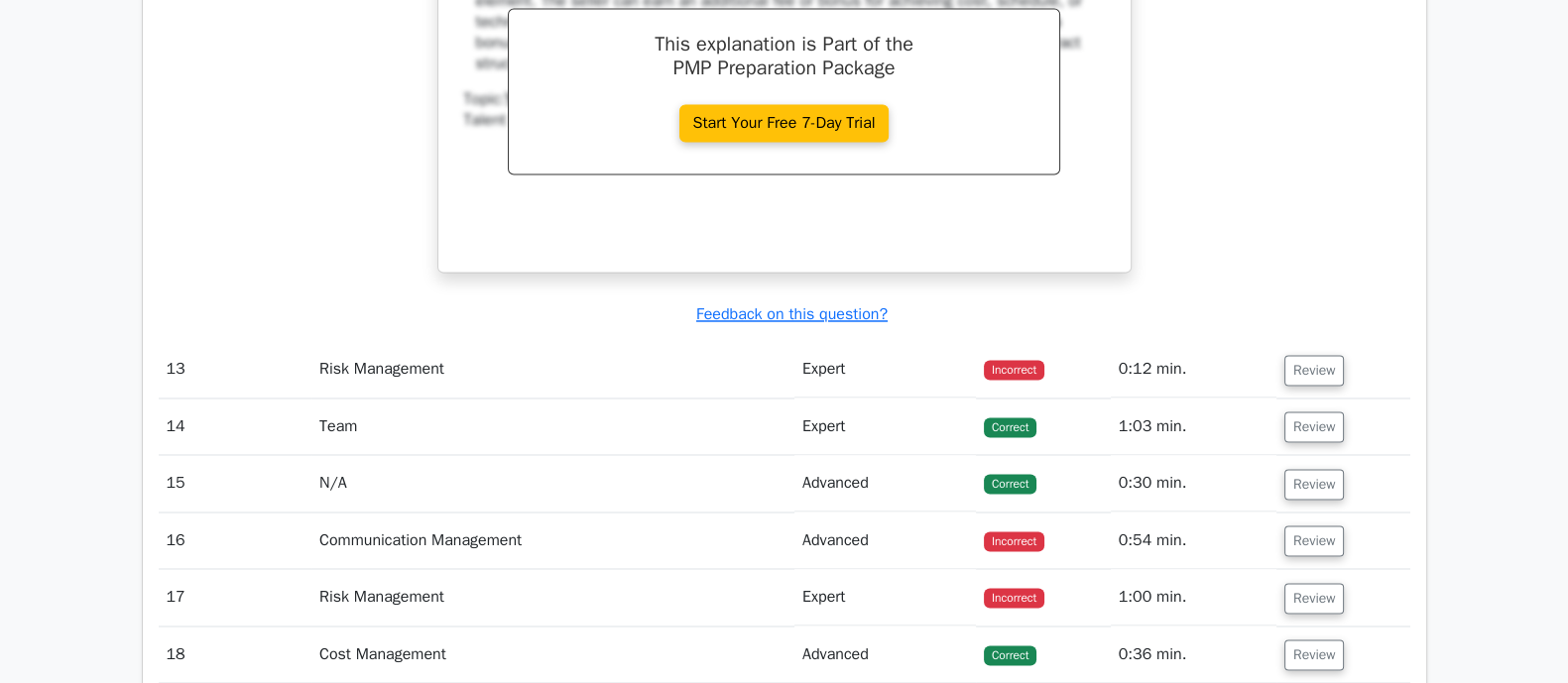 scroll, scrollTop: 4043, scrollLeft: 0, axis: vertical 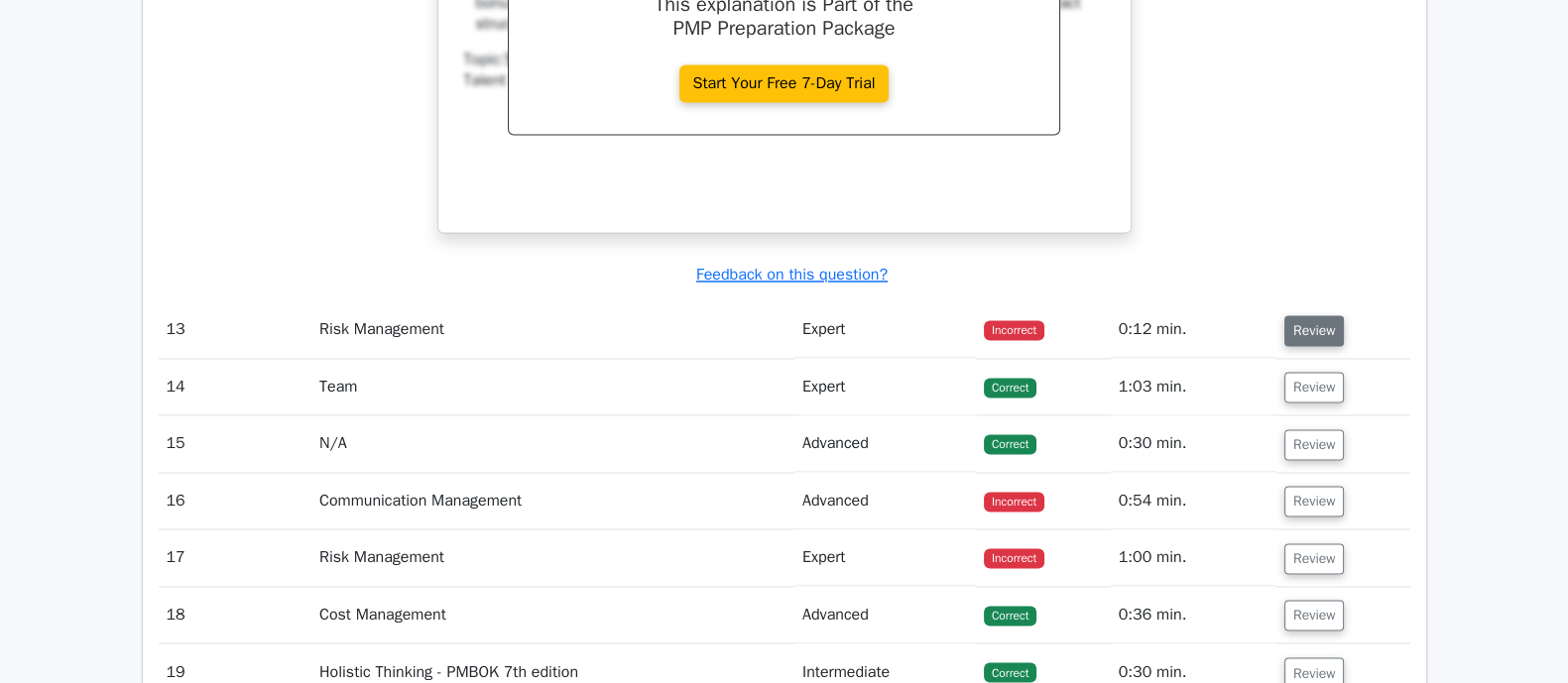 click on "Review" at bounding box center (1314, 330) 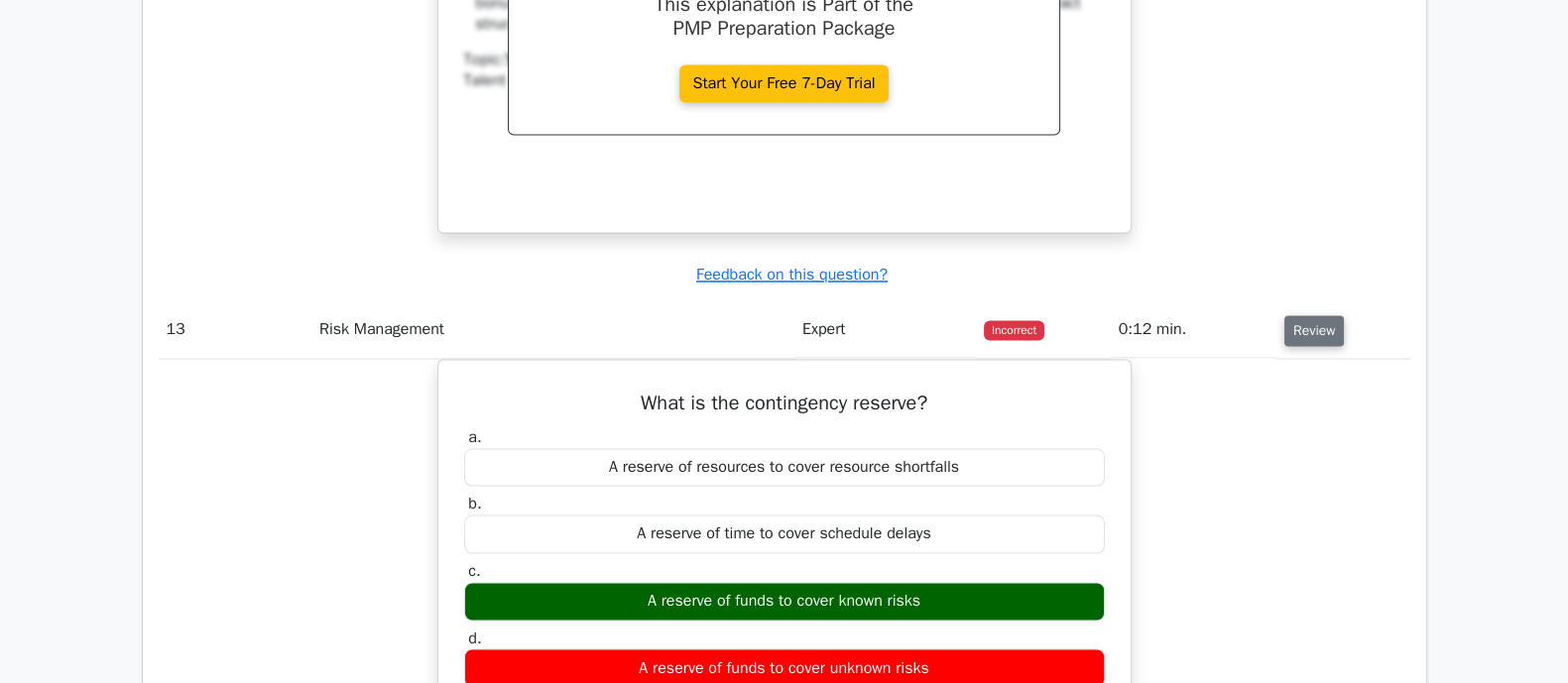 type 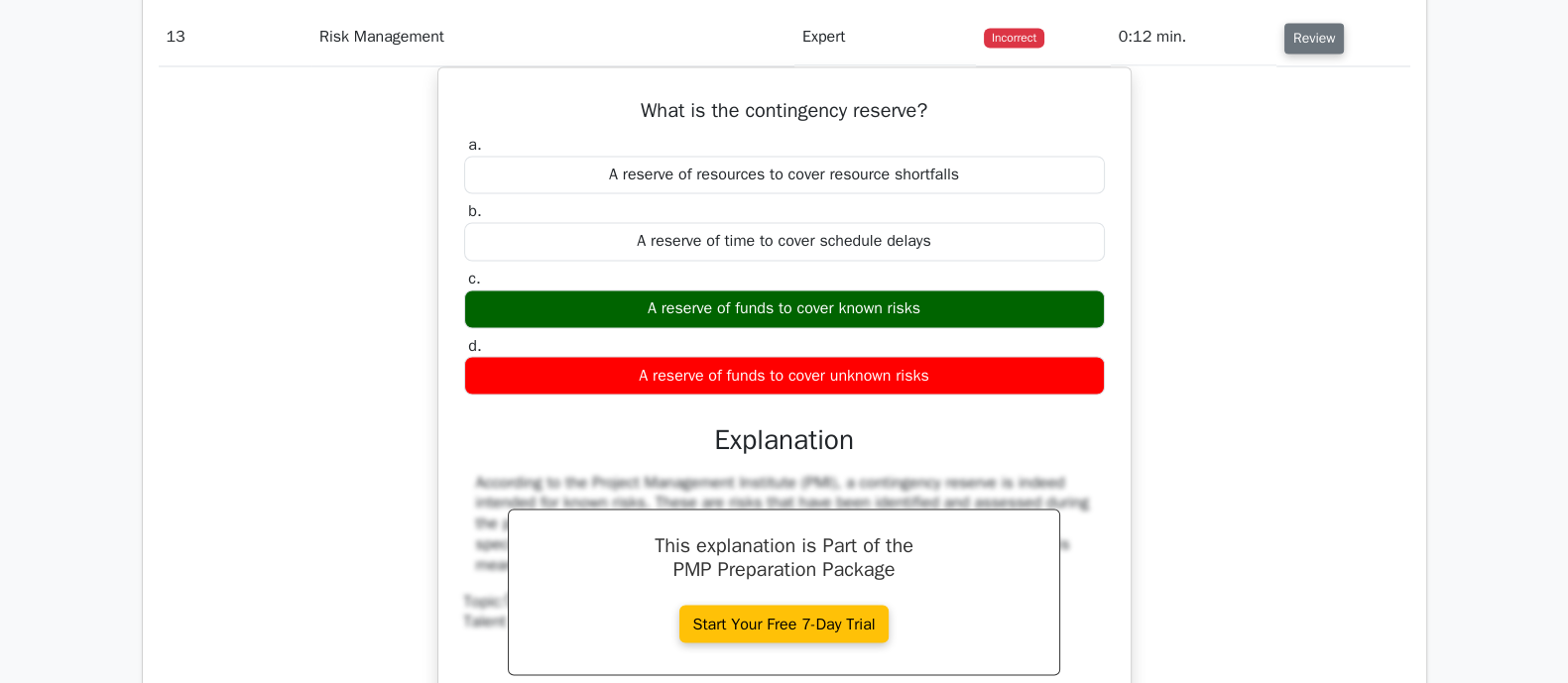 scroll, scrollTop: 4341, scrollLeft: 0, axis: vertical 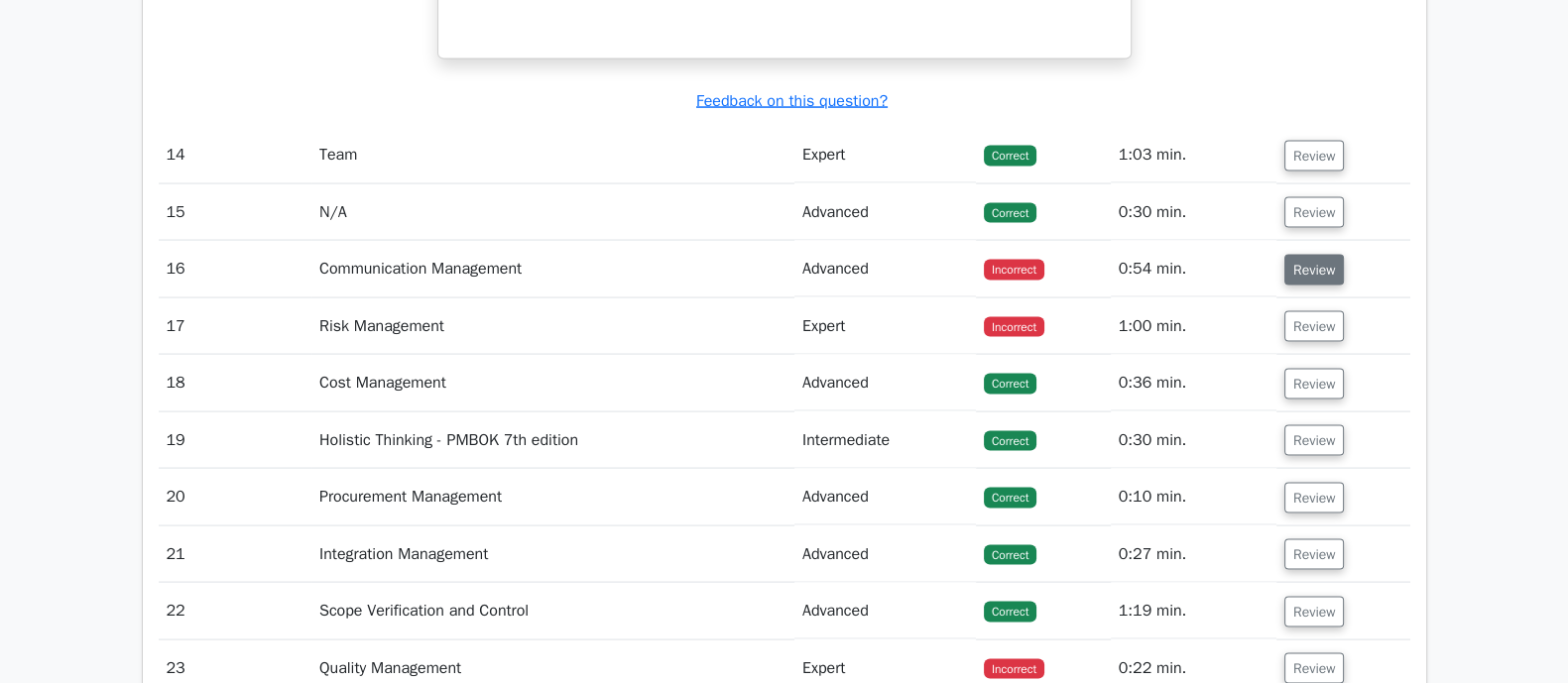 click on "Review" at bounding box center (1314, 270) 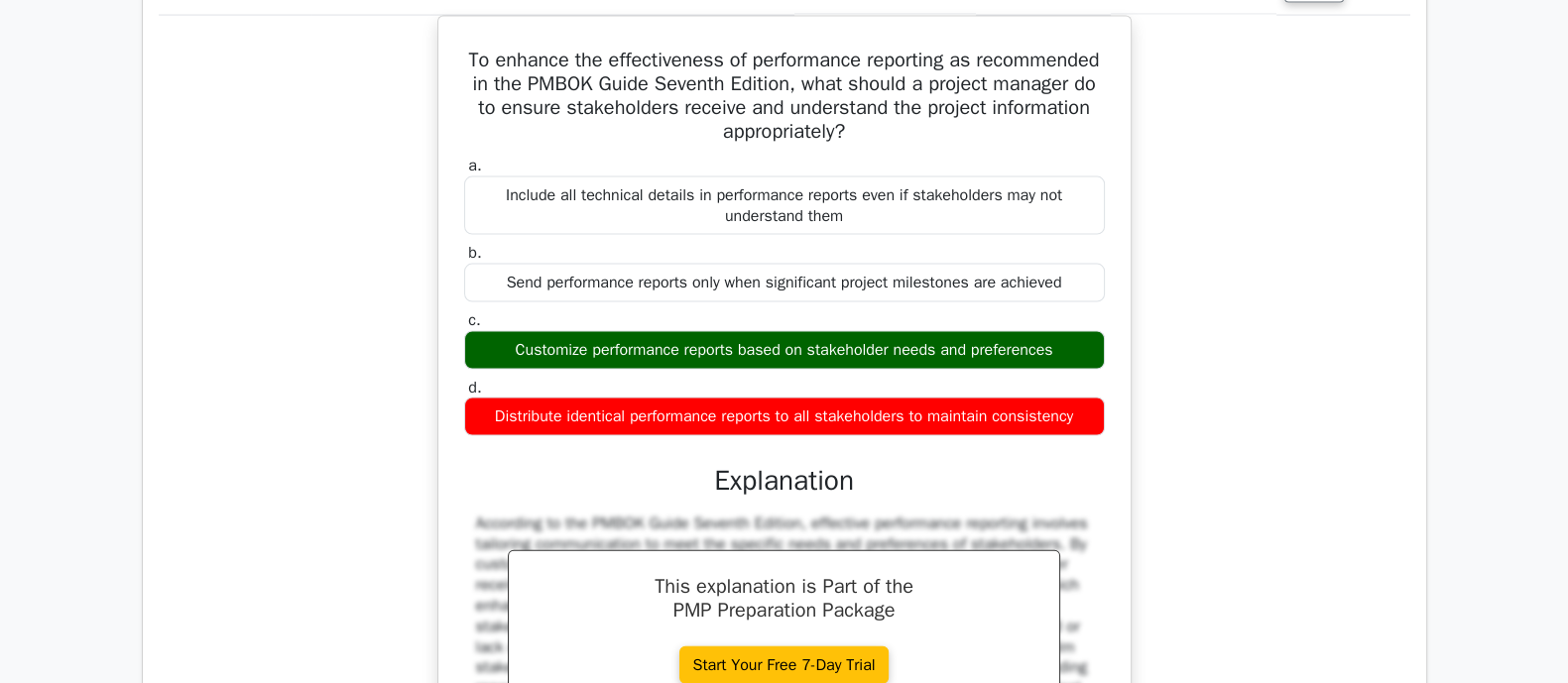 scroll, scrollTop: 5307, scrollLeft: 0, axis: vertical 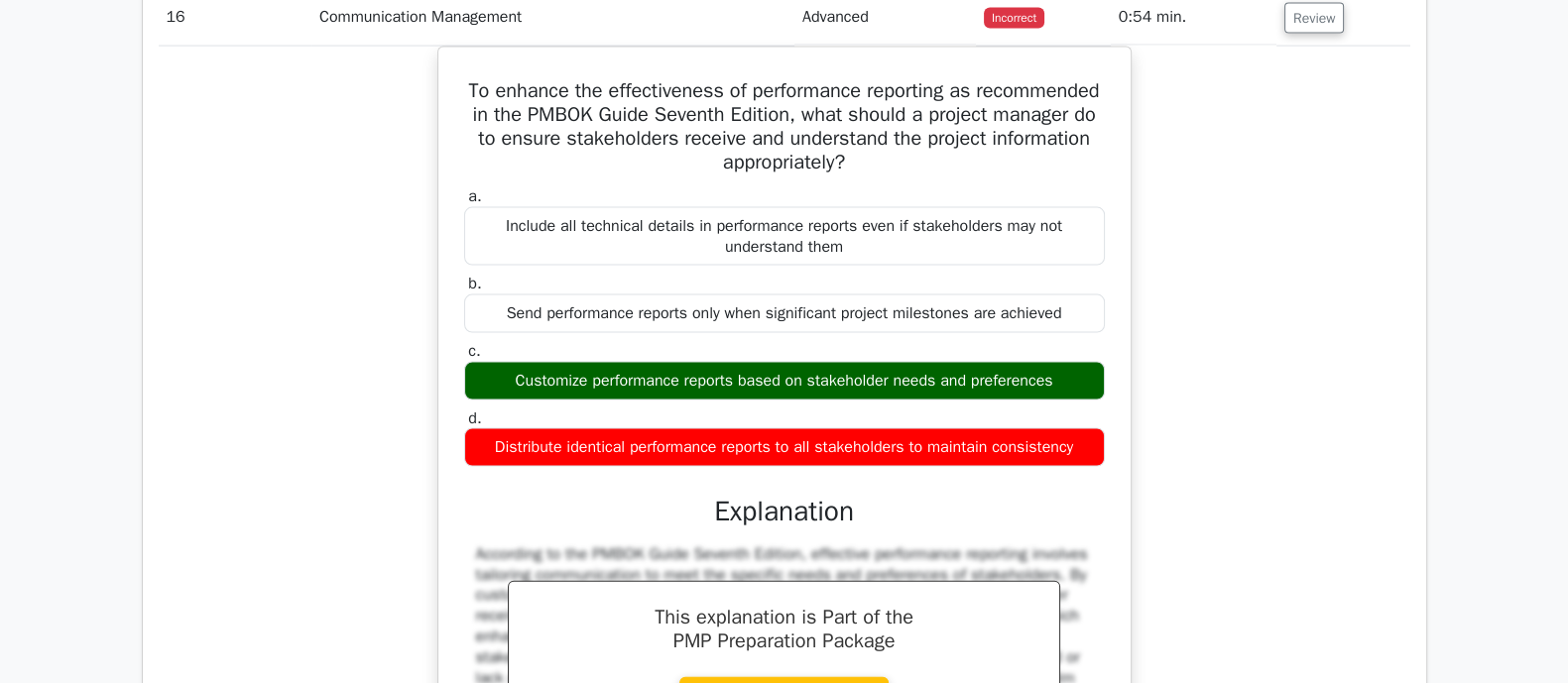 type 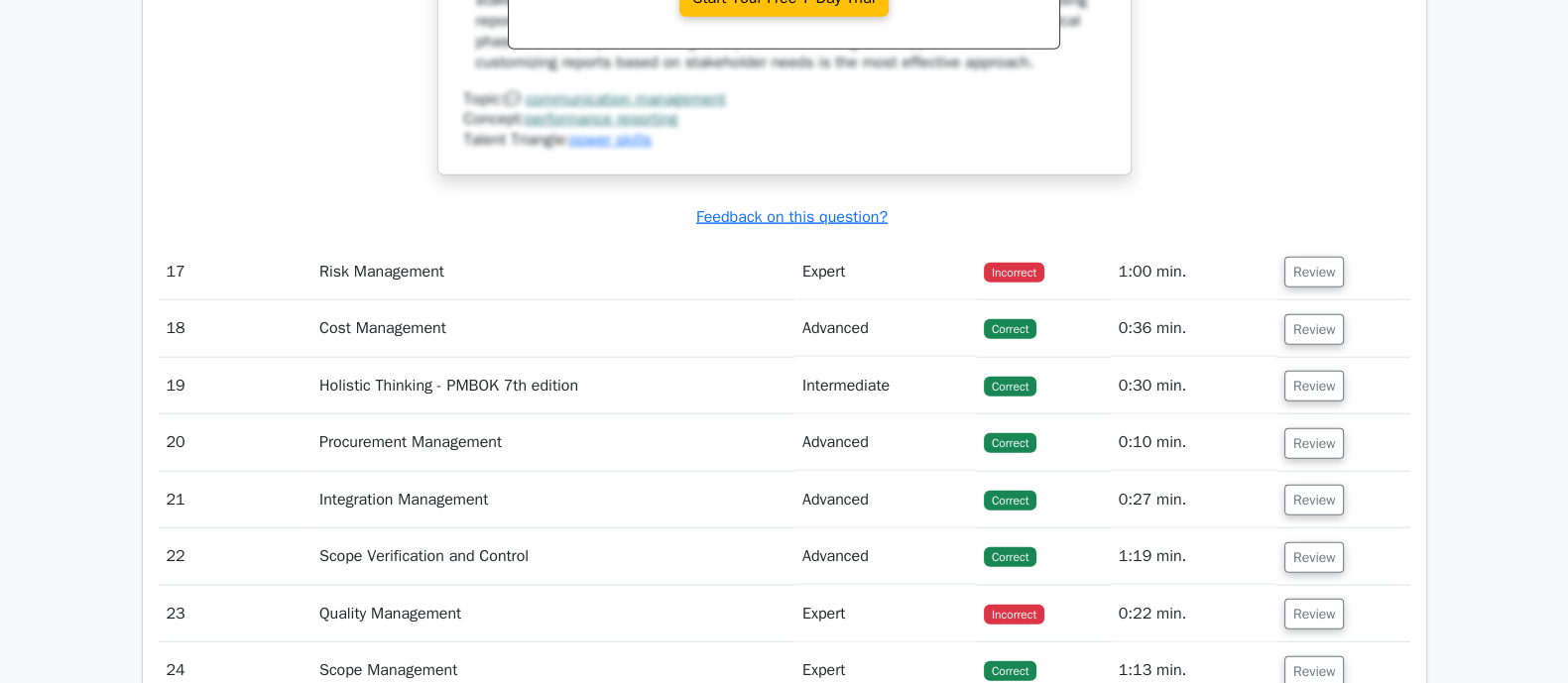 scroll, scrollTop: 6046, scrollLeft: 0, axis: vertical 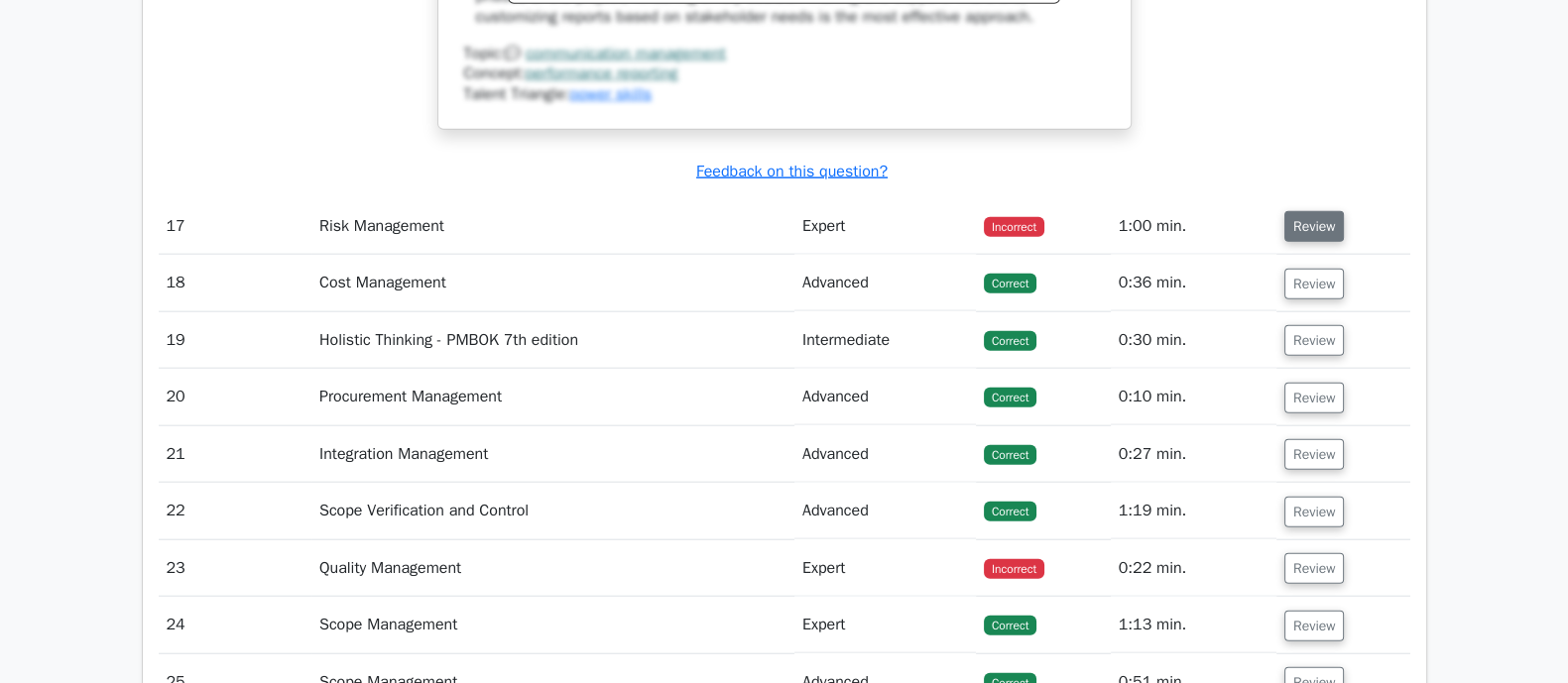 click on "Review" at bounding box center (1314, 226) 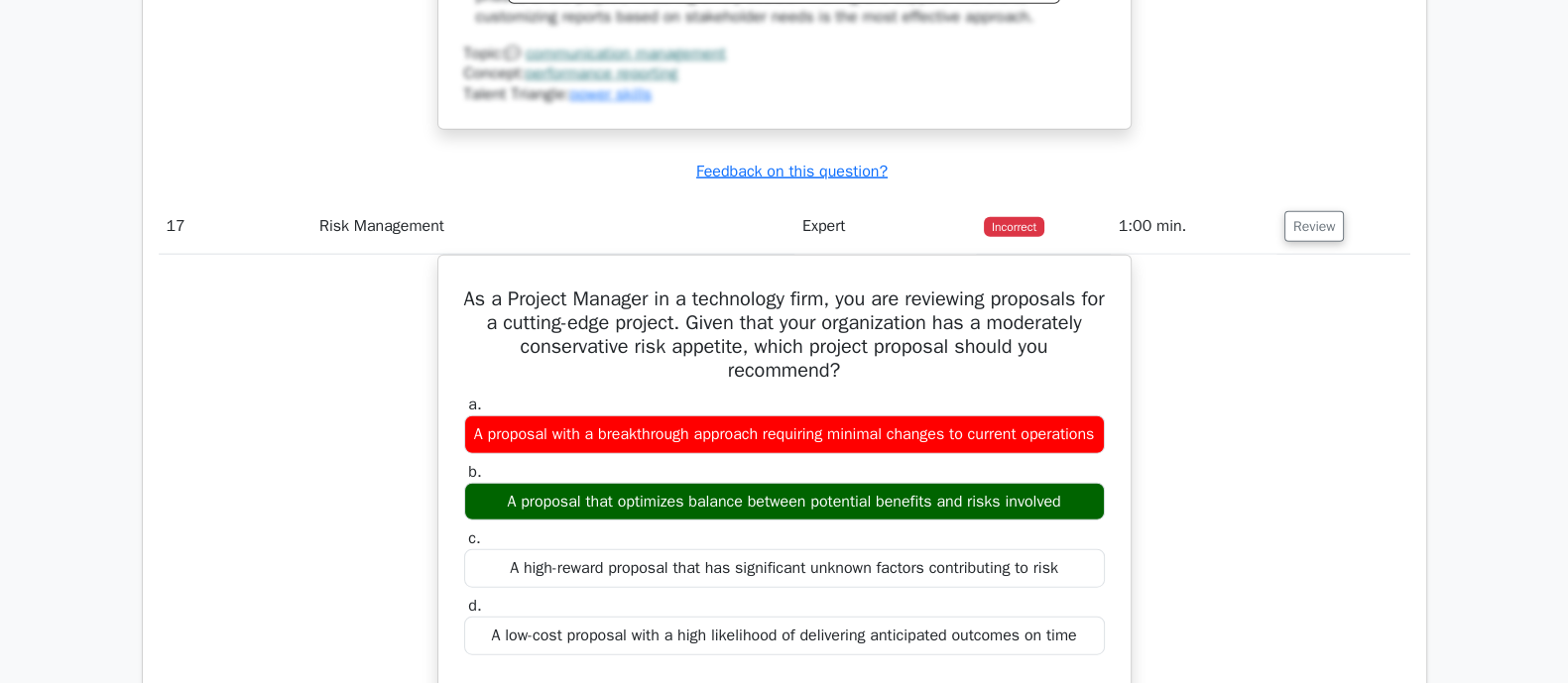 type 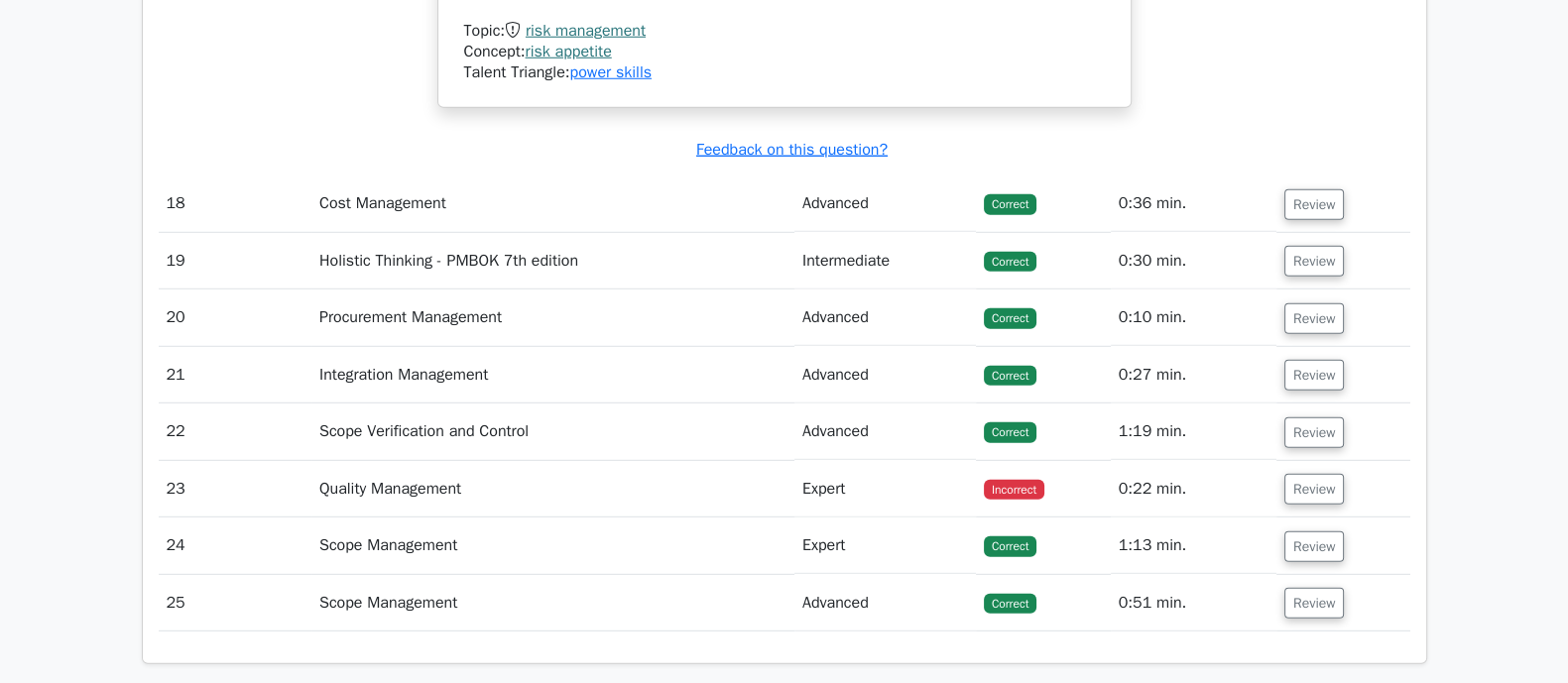 scroll, scrollTop: 7087, scrollLeft: 0, axis: vertical 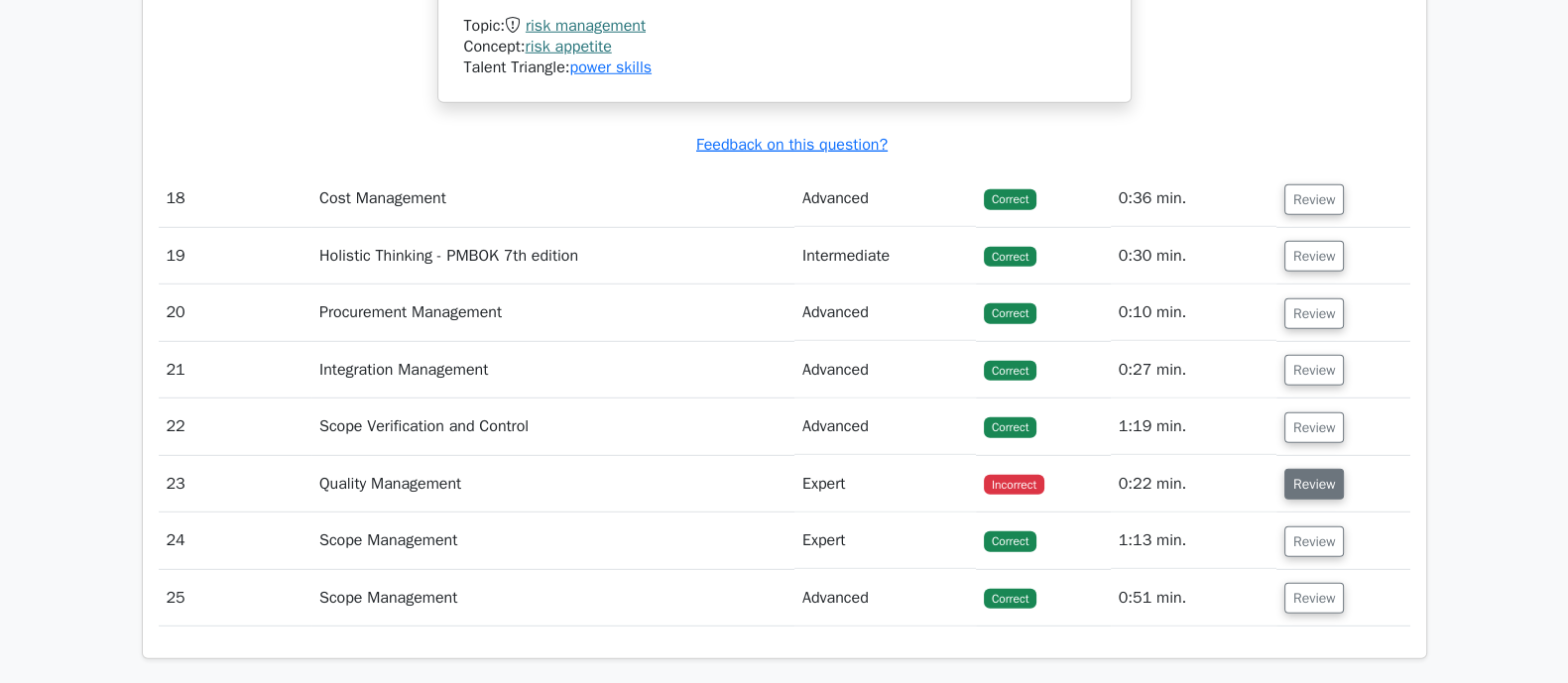 click on "Review" at bounding box center (1314, 484) 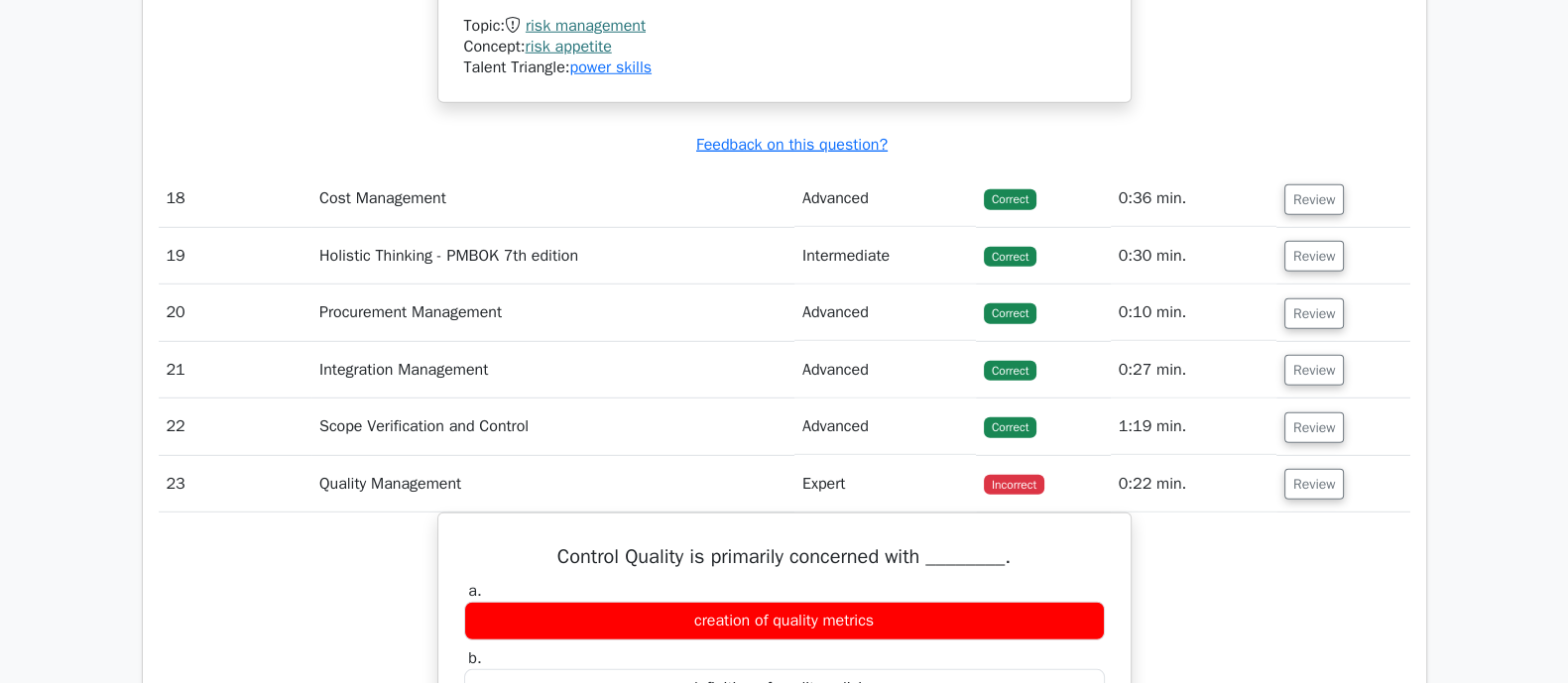 type 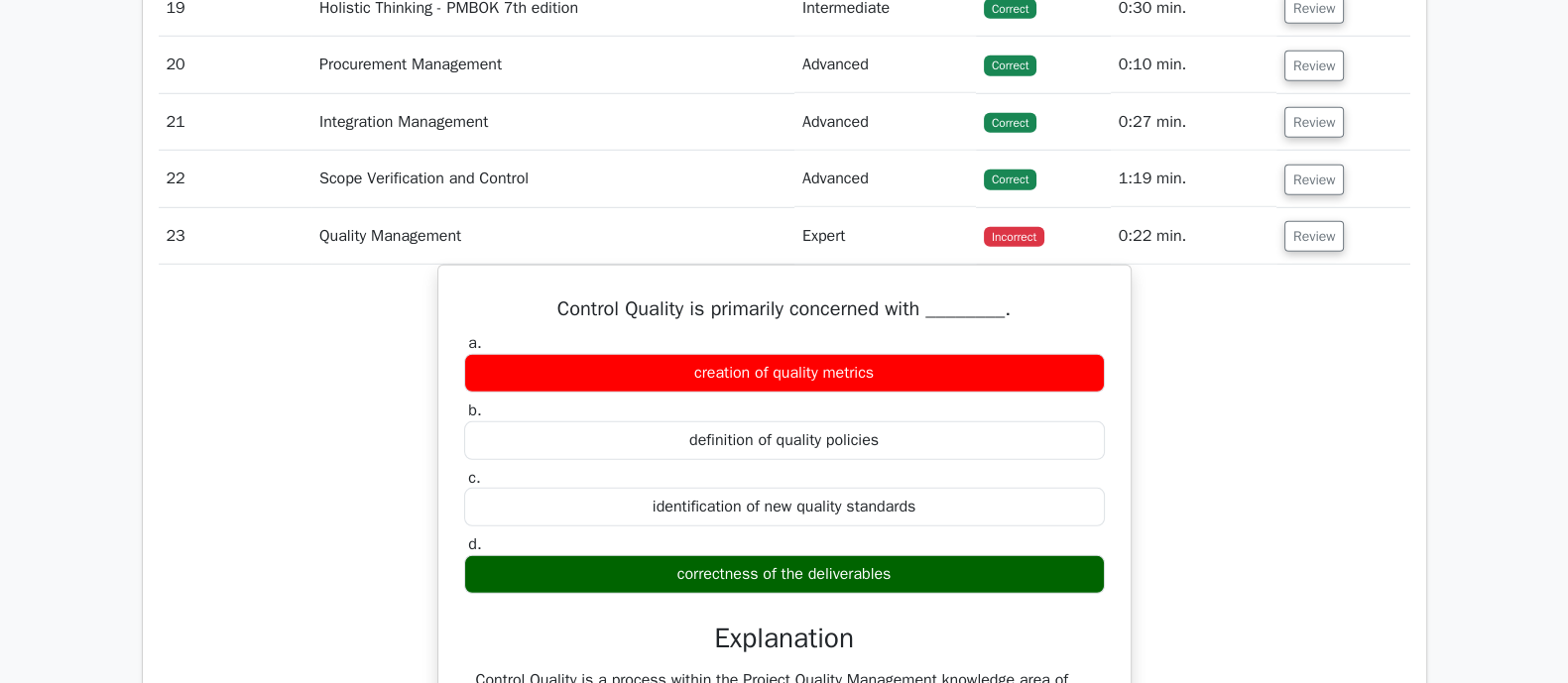 scroll, scrollTop: 7384, scrollLeft: 0, axis: vertical 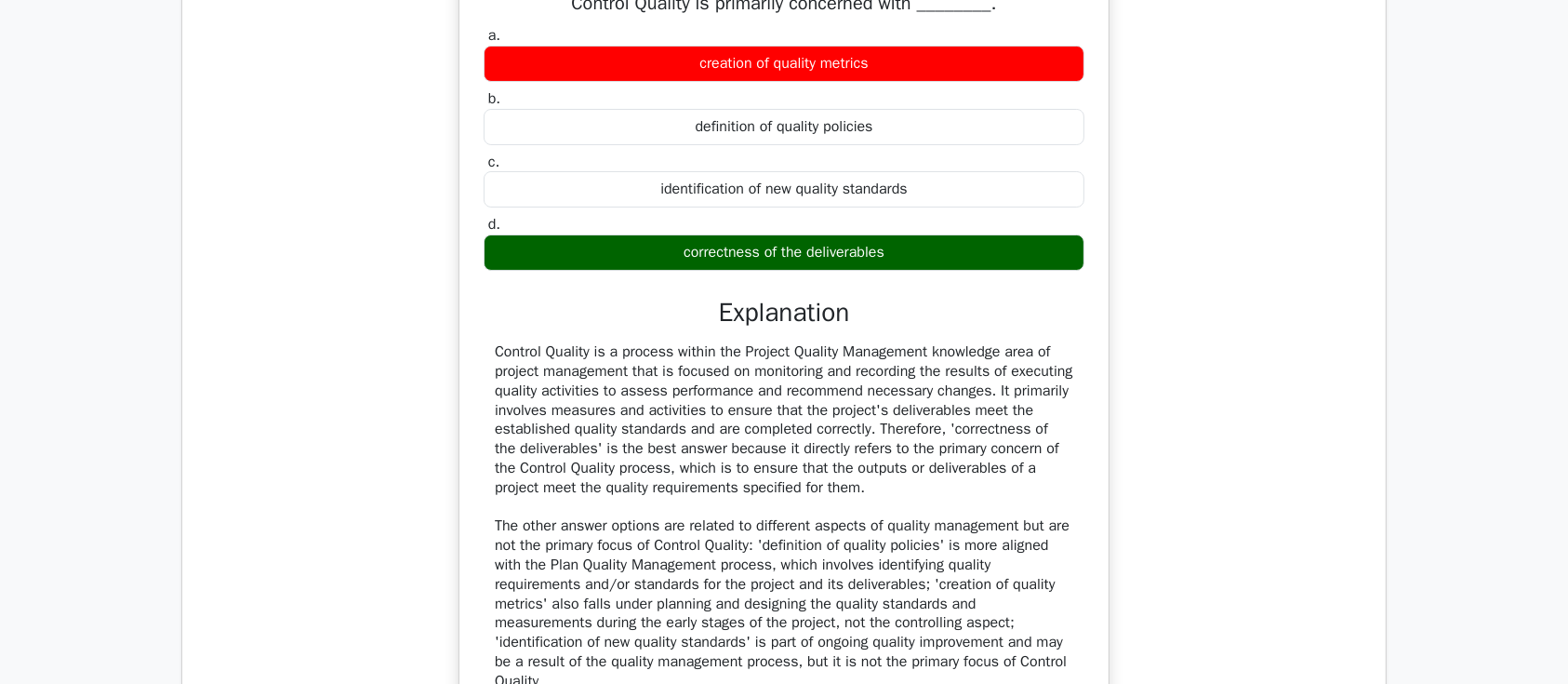 click on "Control Quality is primarily concerned with ________.
a.
creation of quality metrics
b.
c.
d." at bounding box center (784, 385) 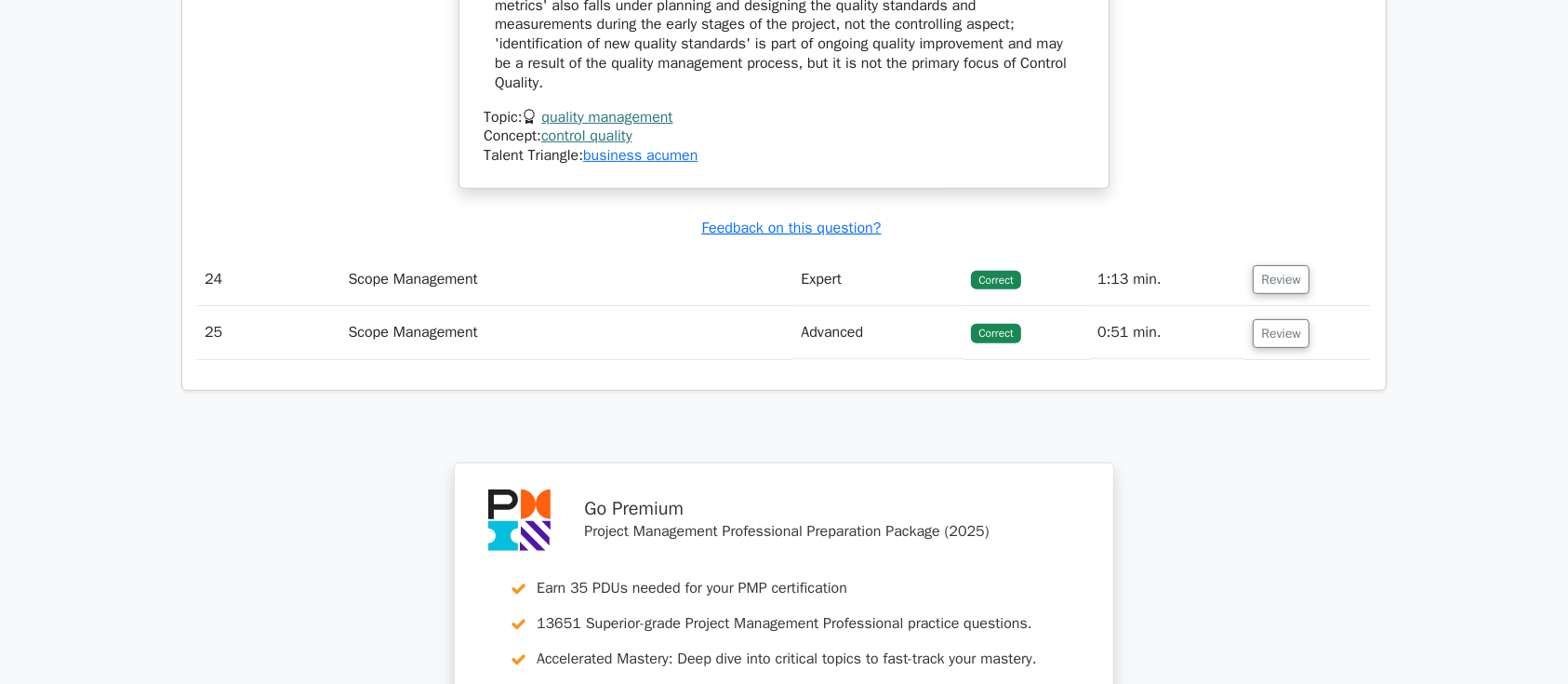 scroll, scrollTop: 8368, scrollLeft: 0, axis: vertical 